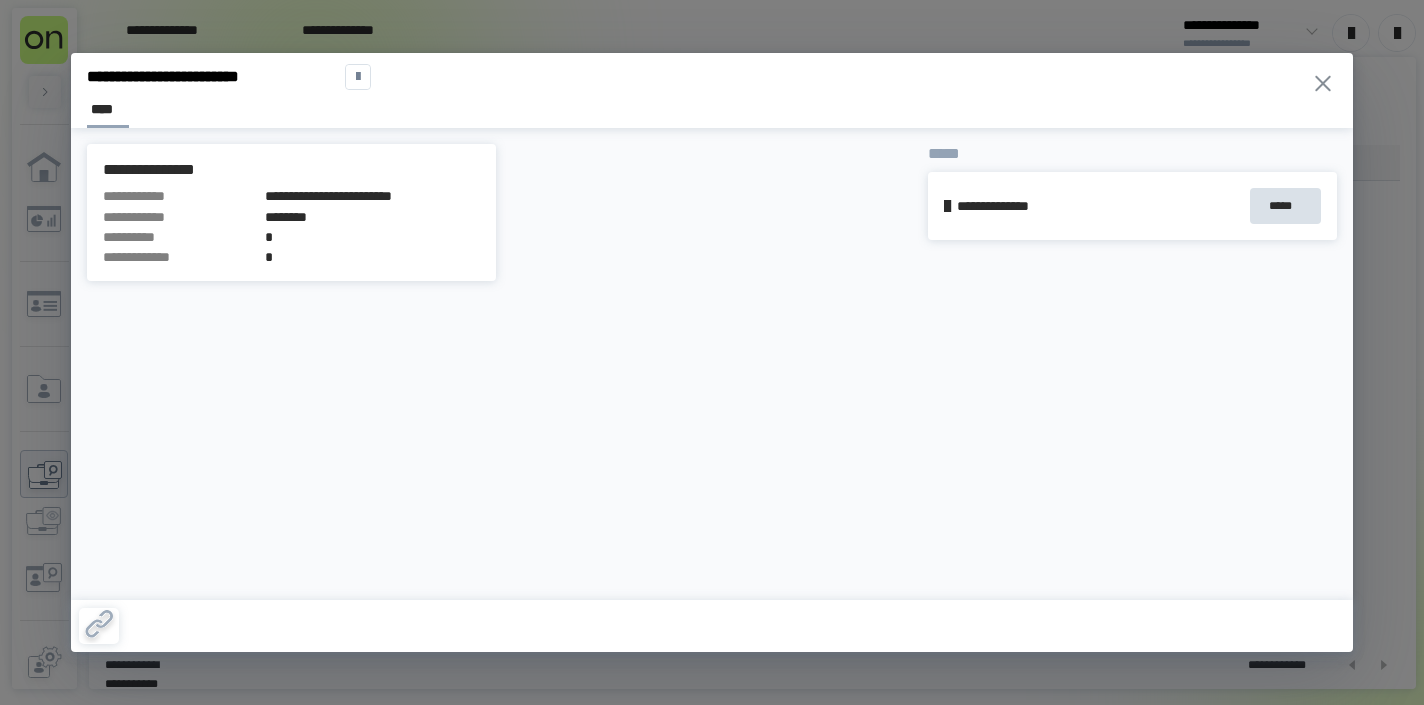 scroll, scrollTop: 0, scrollLeft: 0, axis: both 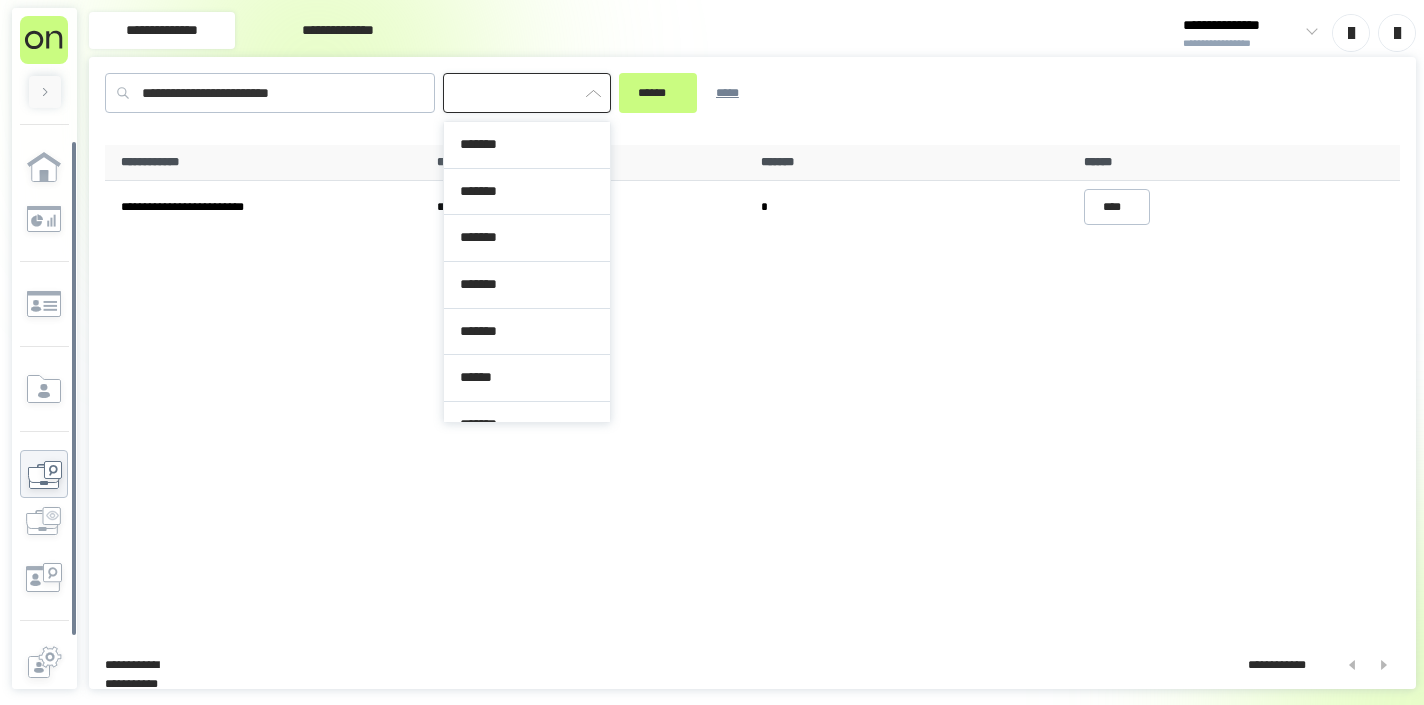 click at bounding box center [527, 93] 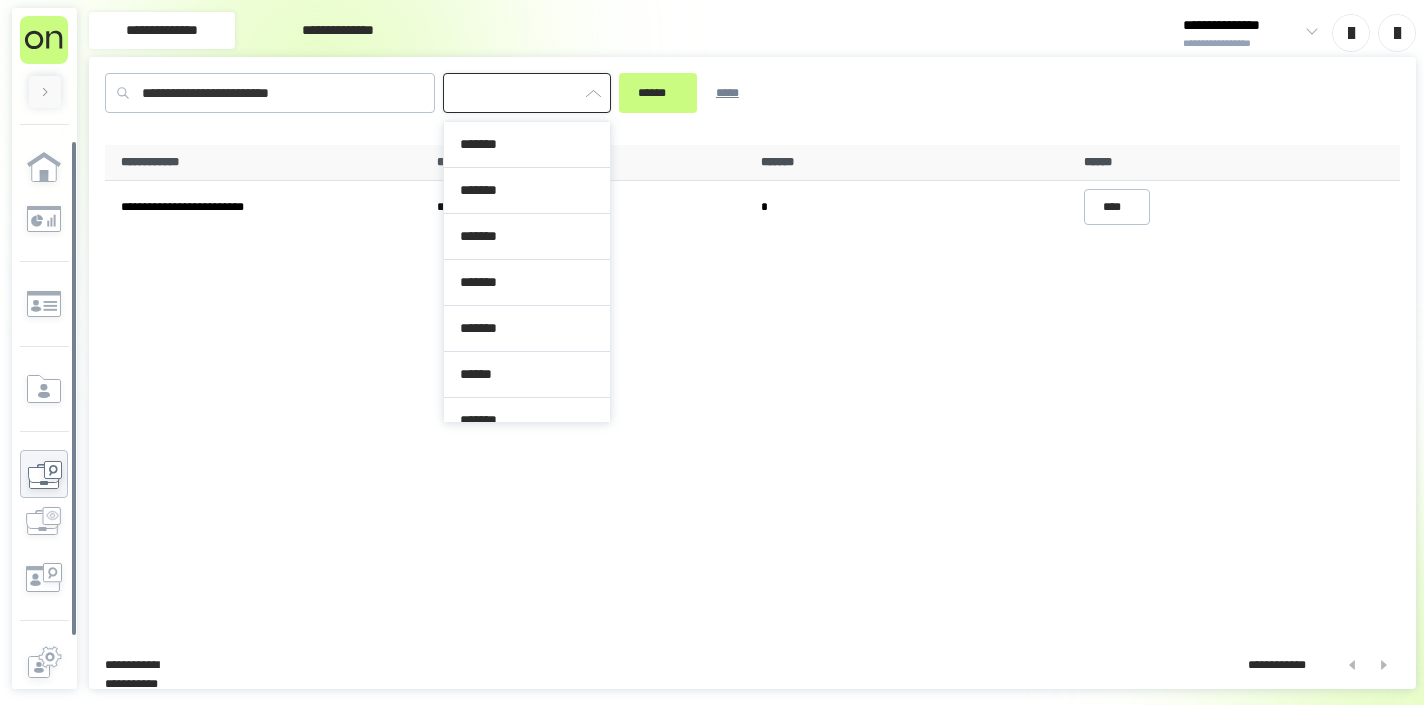 scroll, scrollTop: 349, scrollLeft: 0, axis: vertical 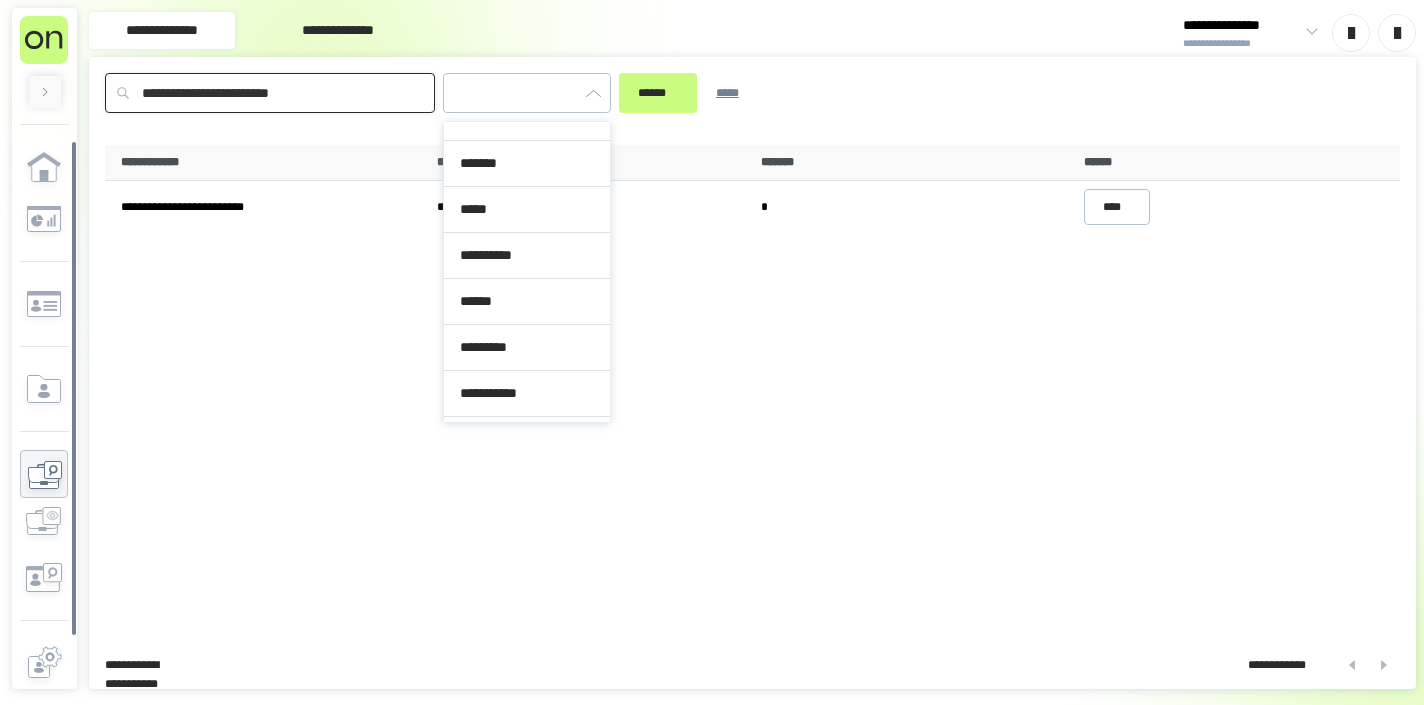 type on "**********" 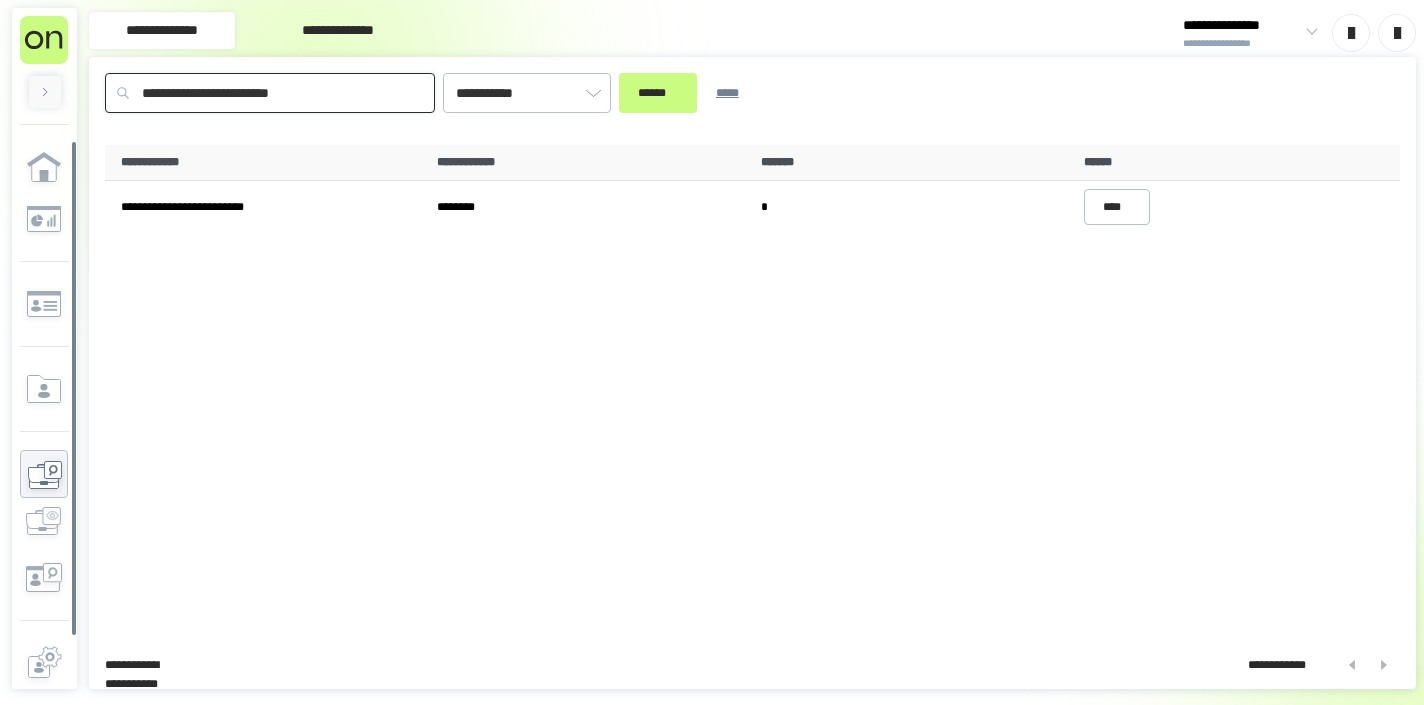 drag, startPoint x: 349, startPoint y: 86, endPoint x: 20, endPoint y: 73, distance: 329.25674 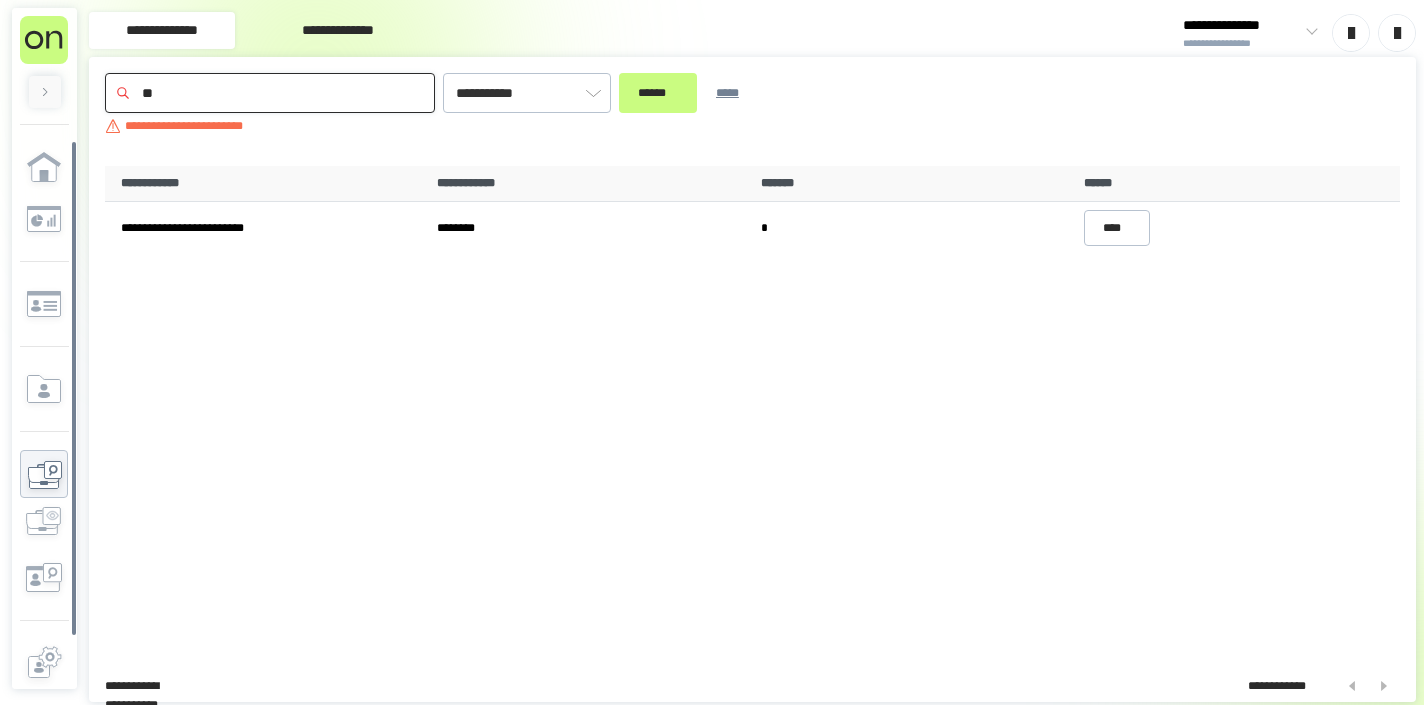 type on "*" 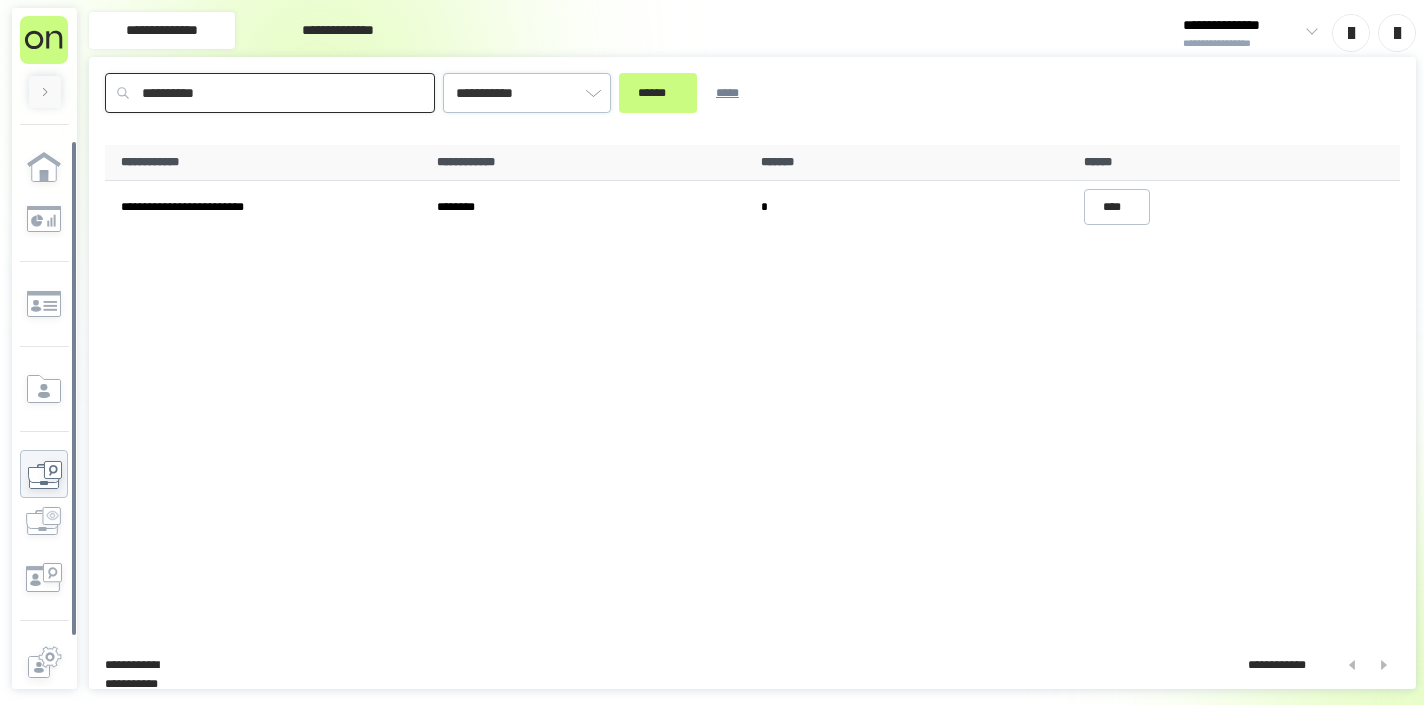 type on "**********" 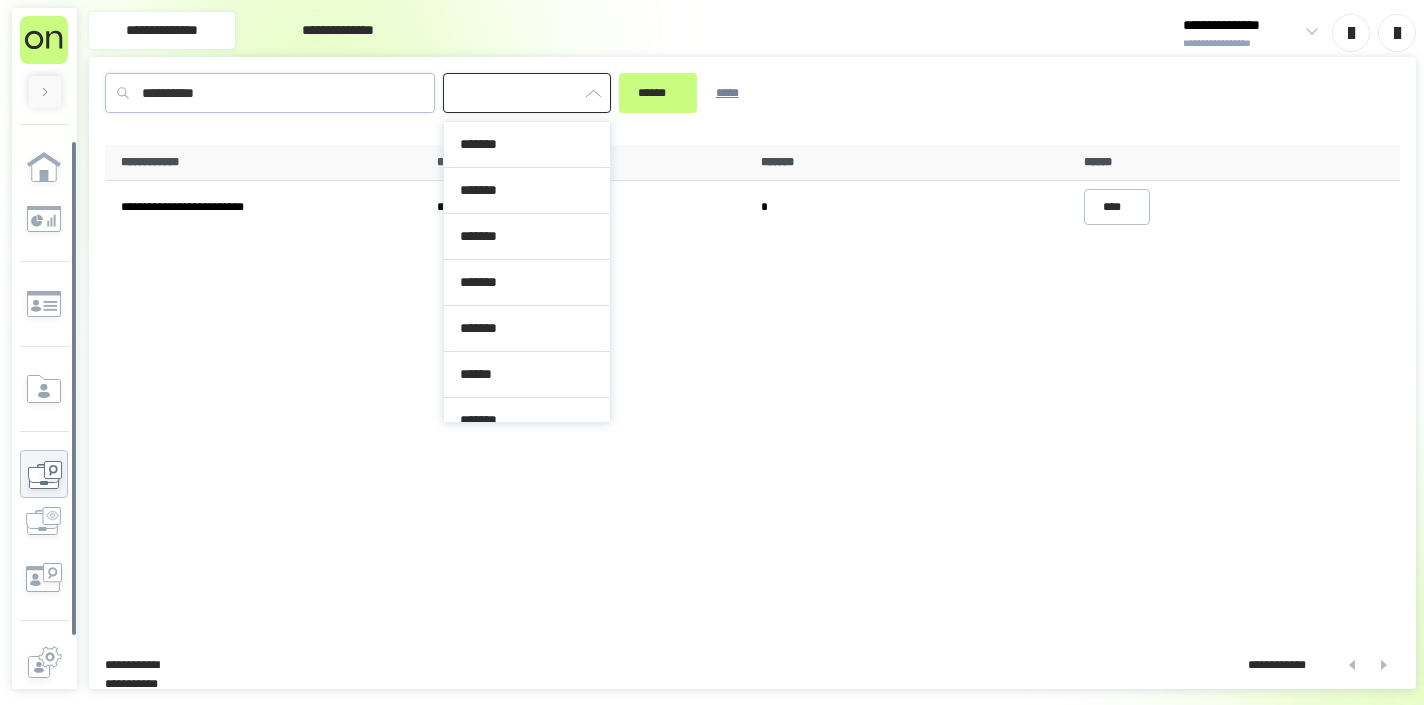 scroll, scrollTop: 349, scrollLeft: 0, axis: vertical 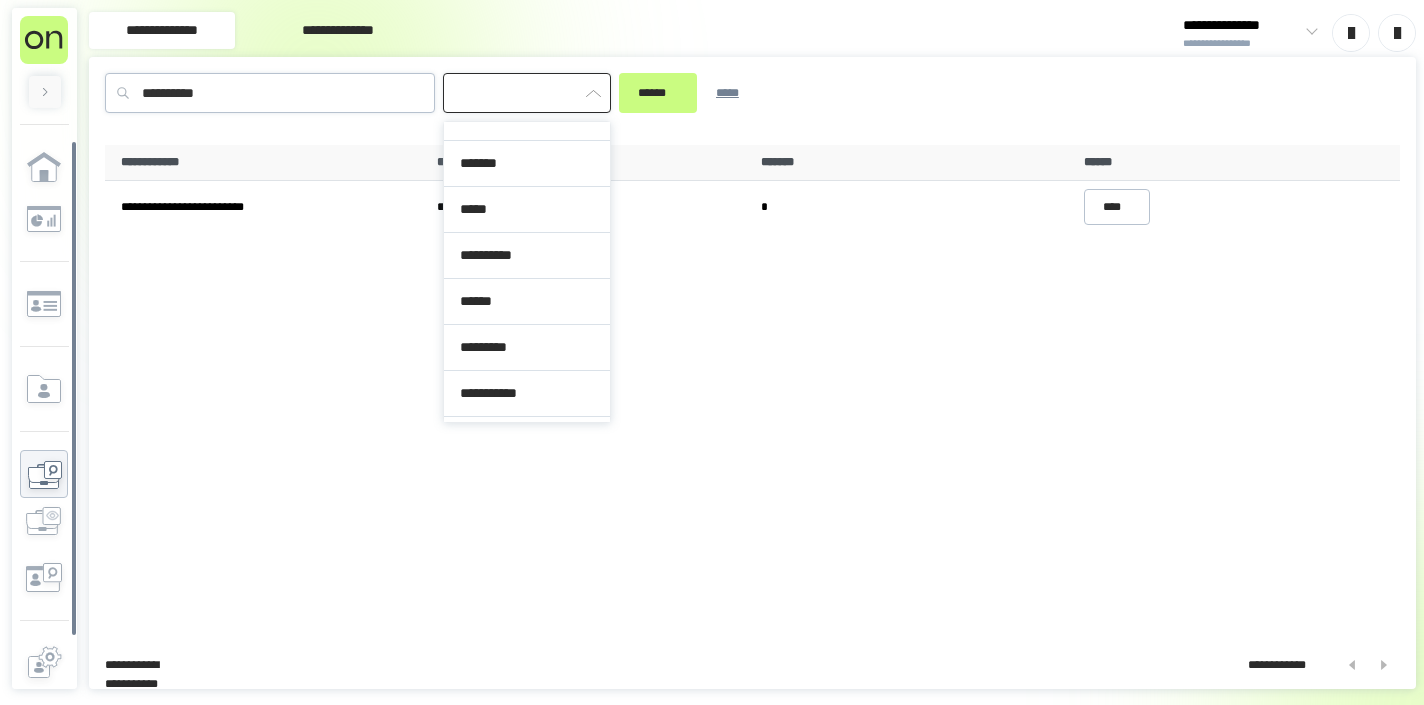 drag, startPoint x: 538, startPoint y: 91, endPoint x: 312, endPoint y: 89, distance: 226.00885 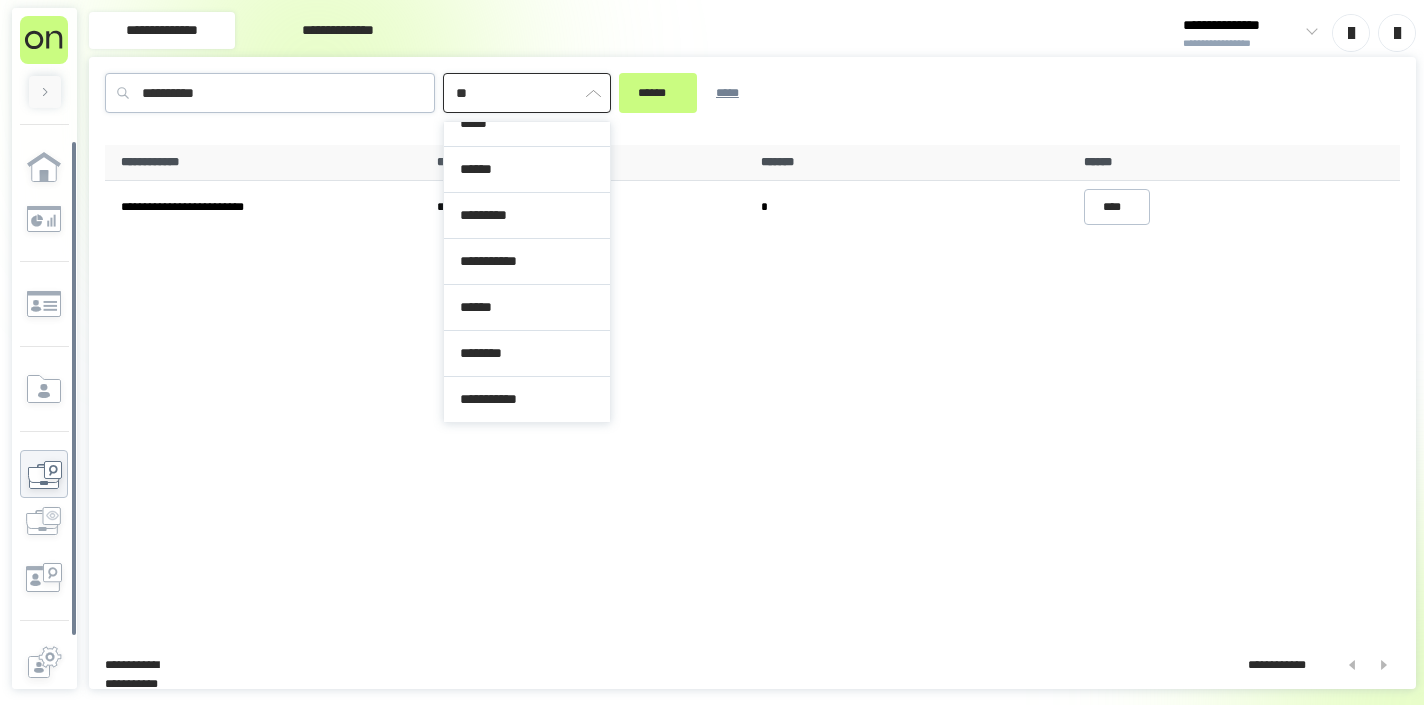 scroll, scrollTop: 0, scrollLeft: 0, axis: both 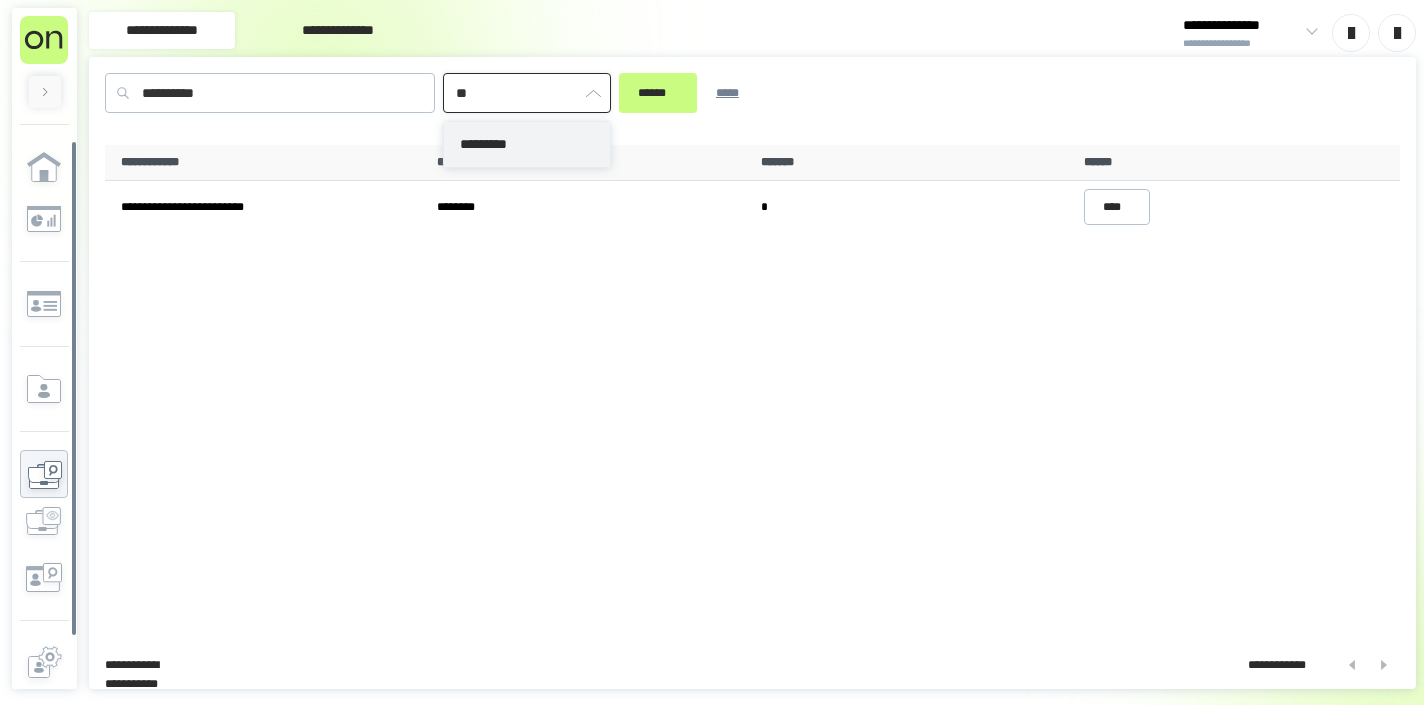 type on "*********" 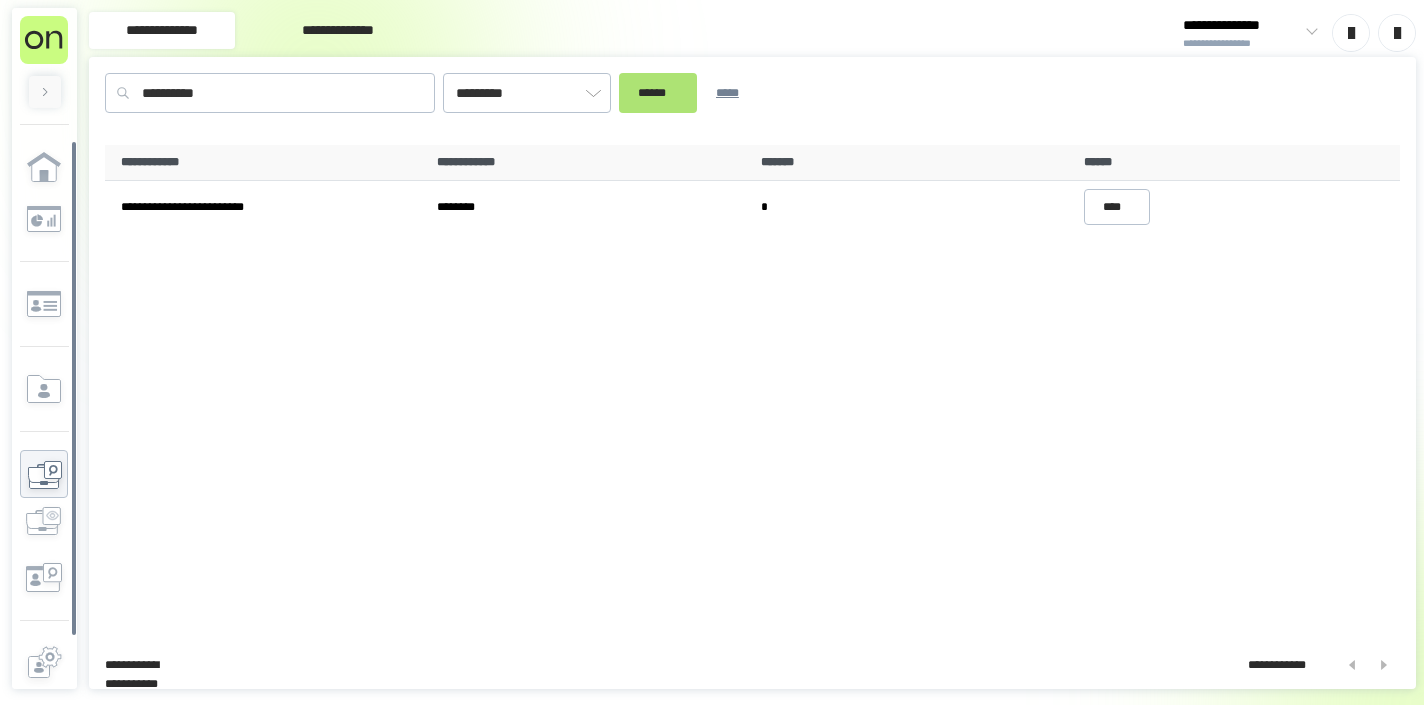 click on "******" at bounding box center [658, 93] 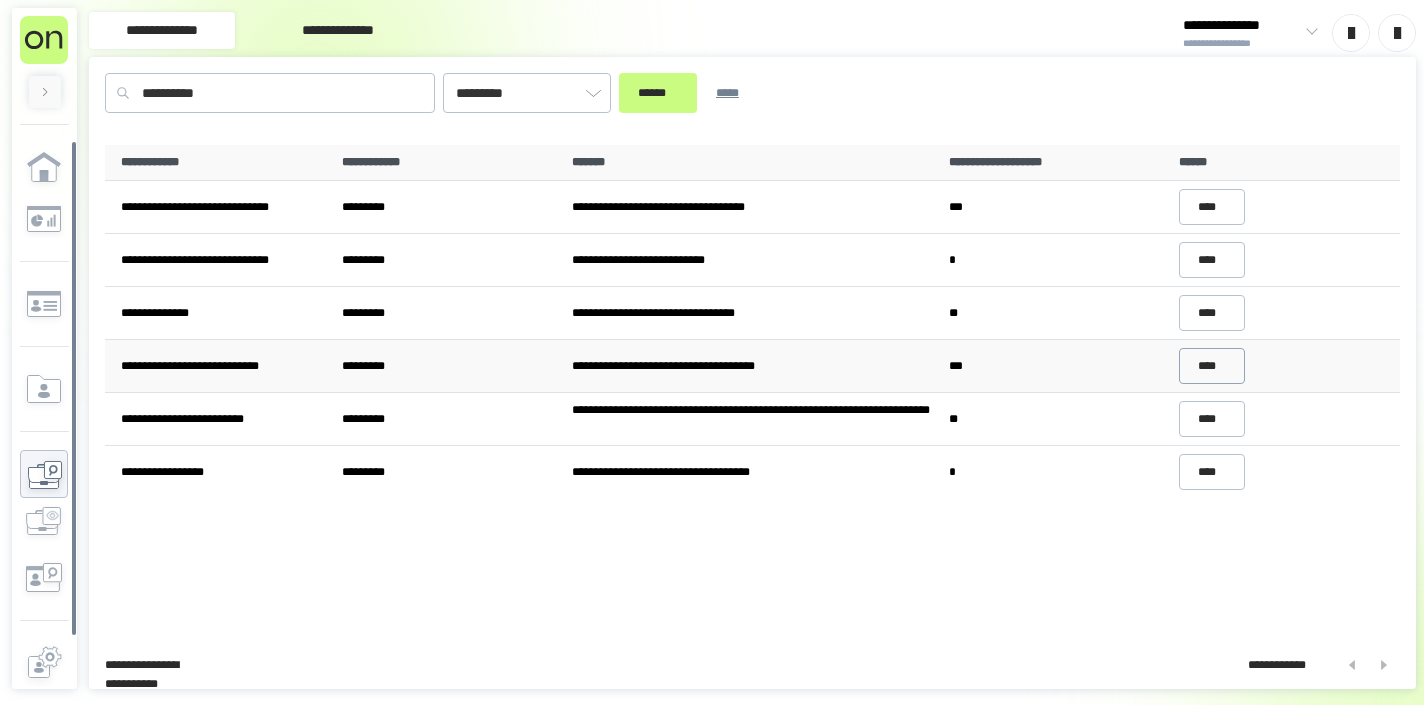 click on "****" at bounding box center (1212, 366) 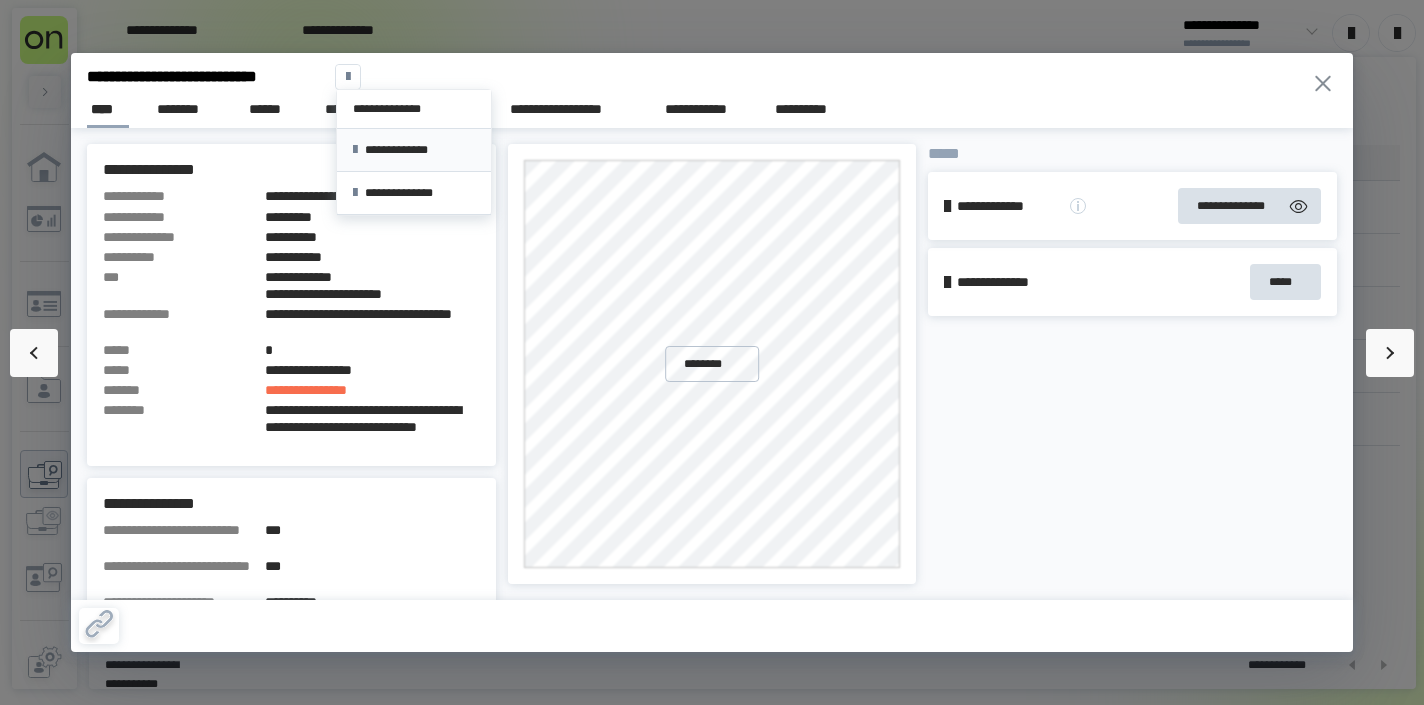 click on "**********" at bounding box center [413, 150] 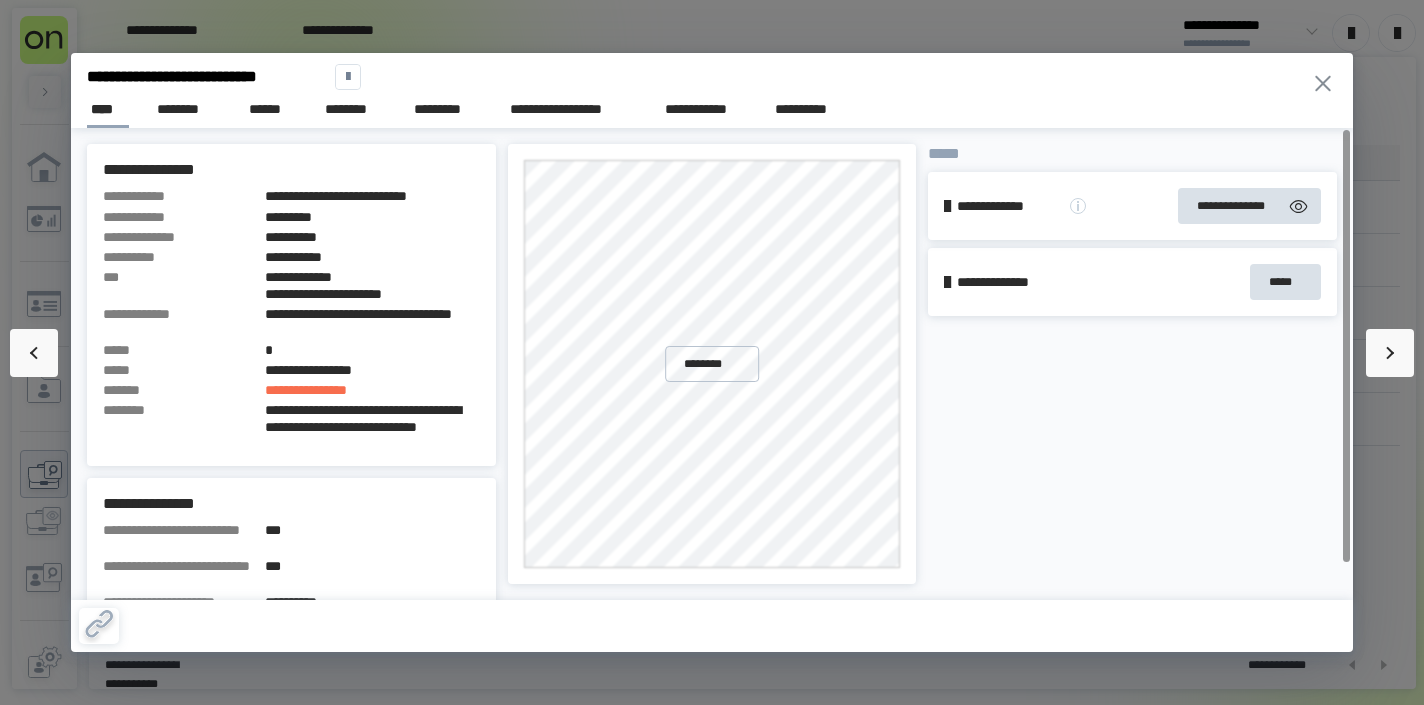 click 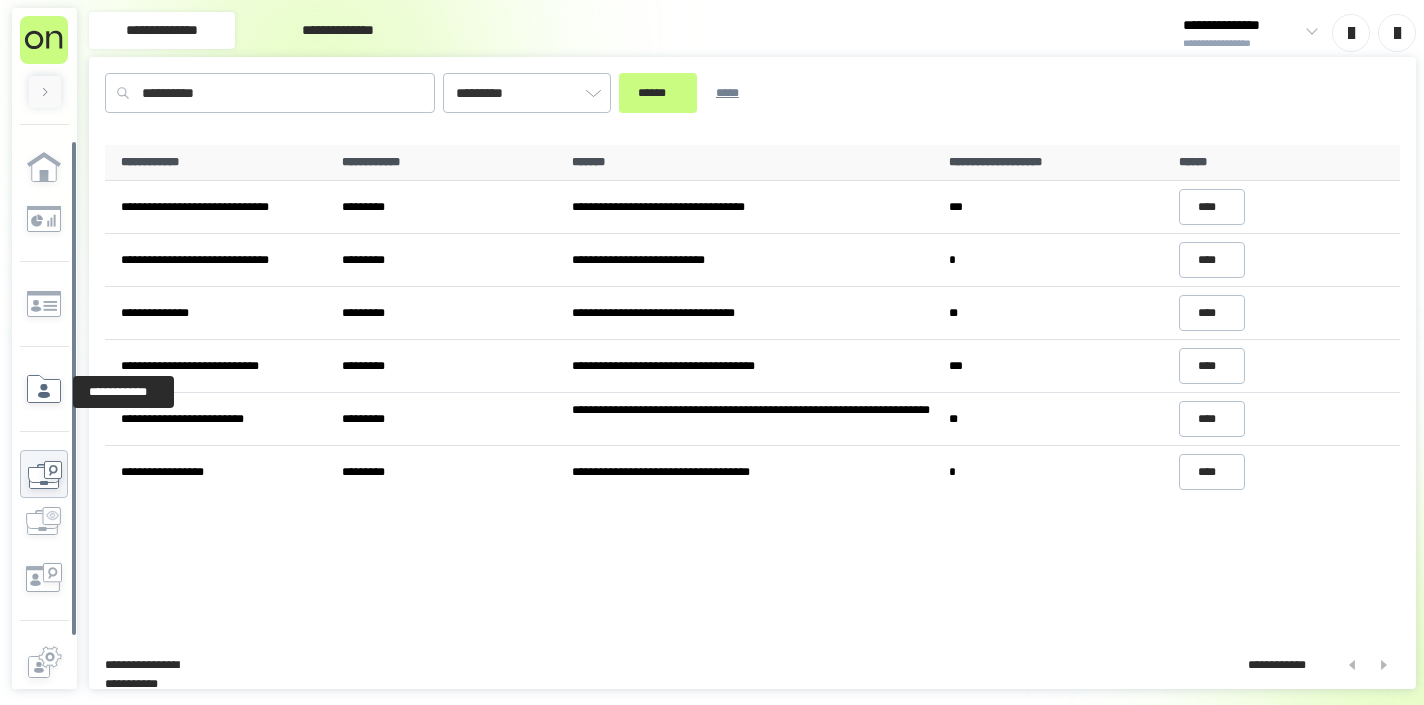 click 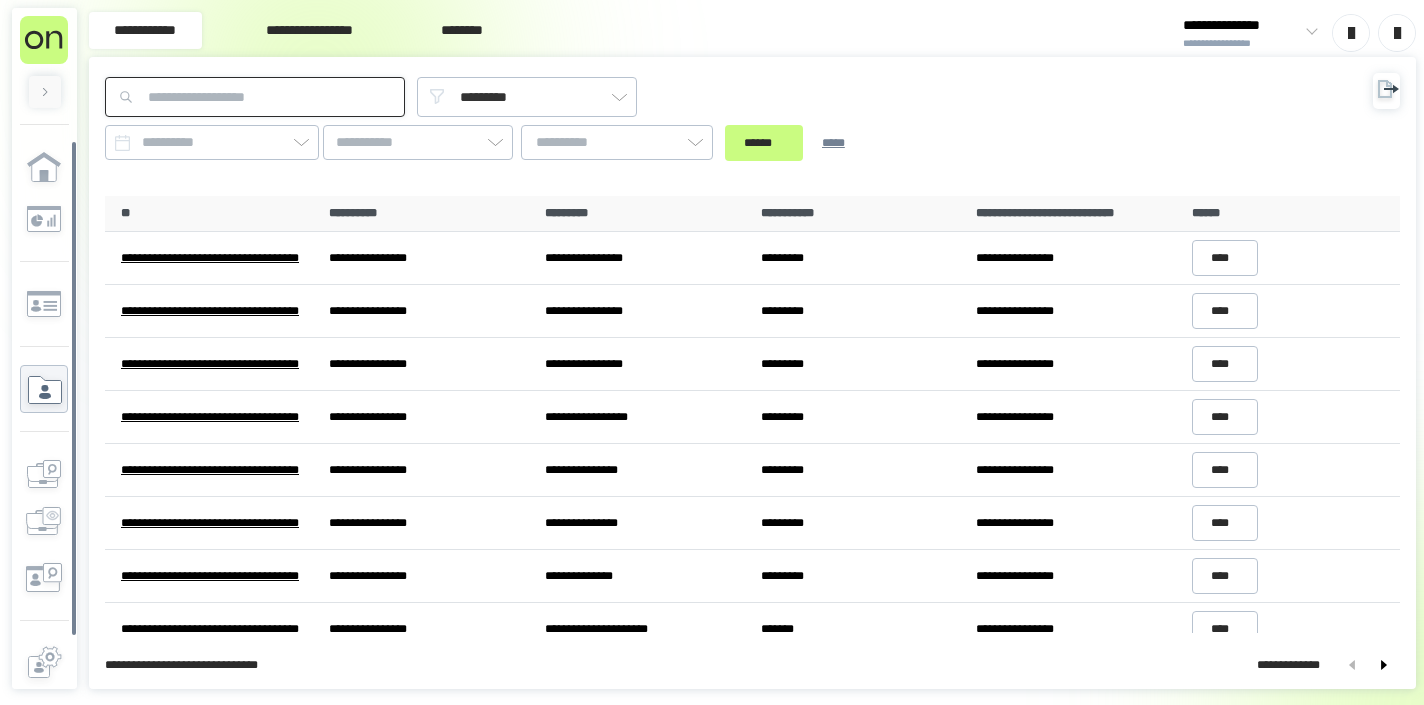 click at bounding box center [255, 97] 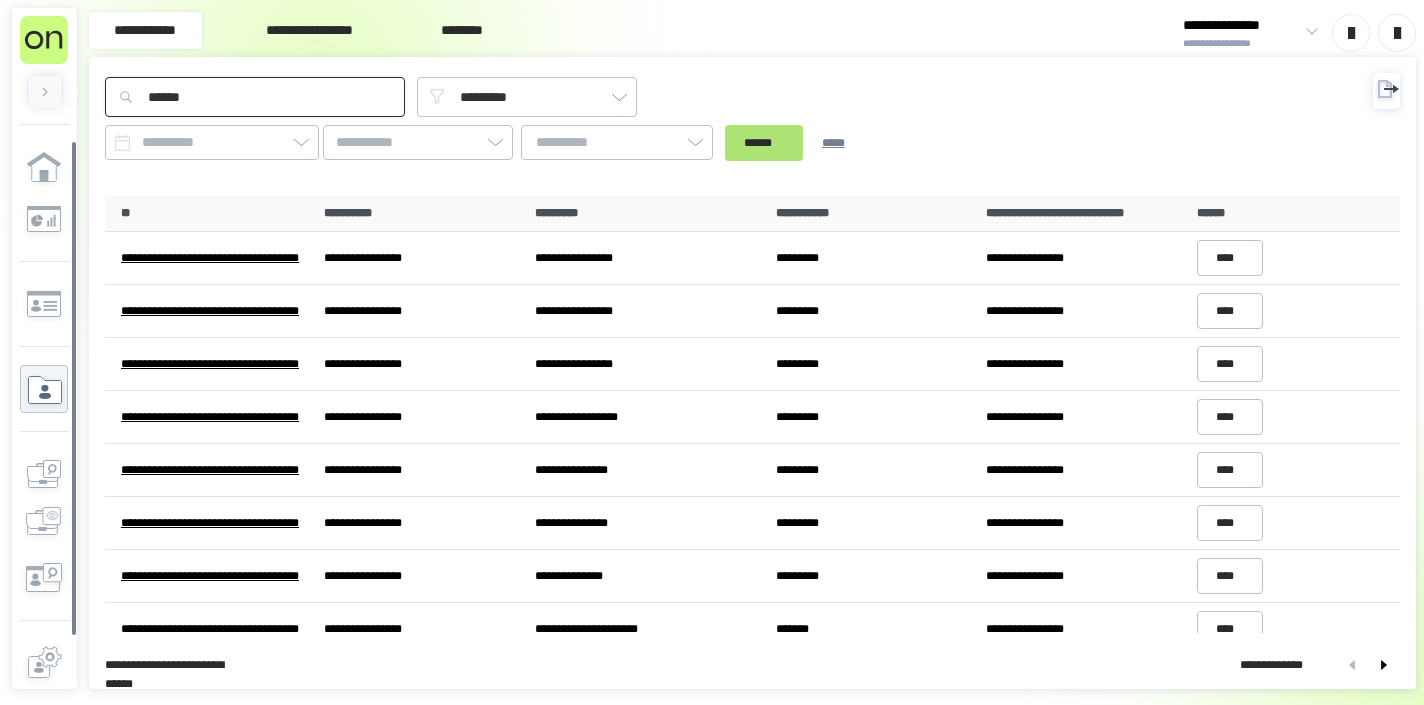 type on "******" 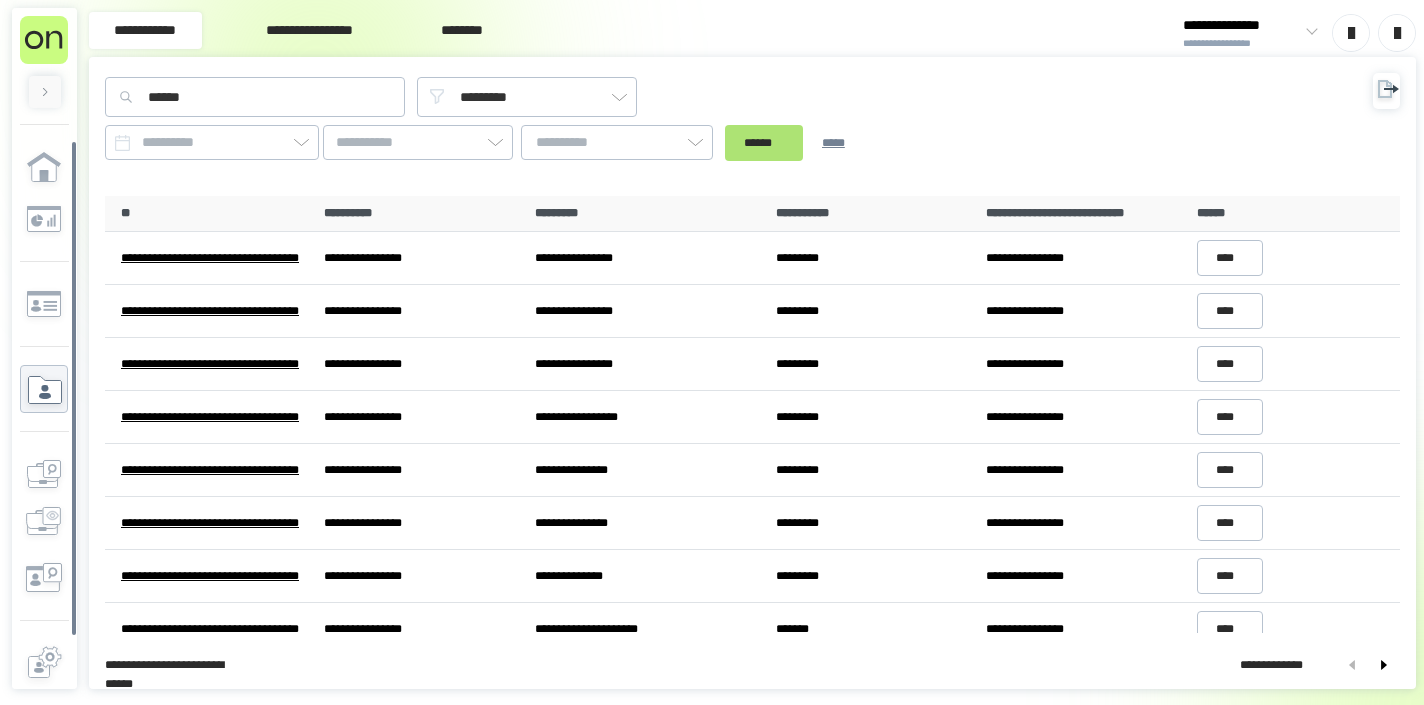 click on "******" at bounding box center [764, 143] 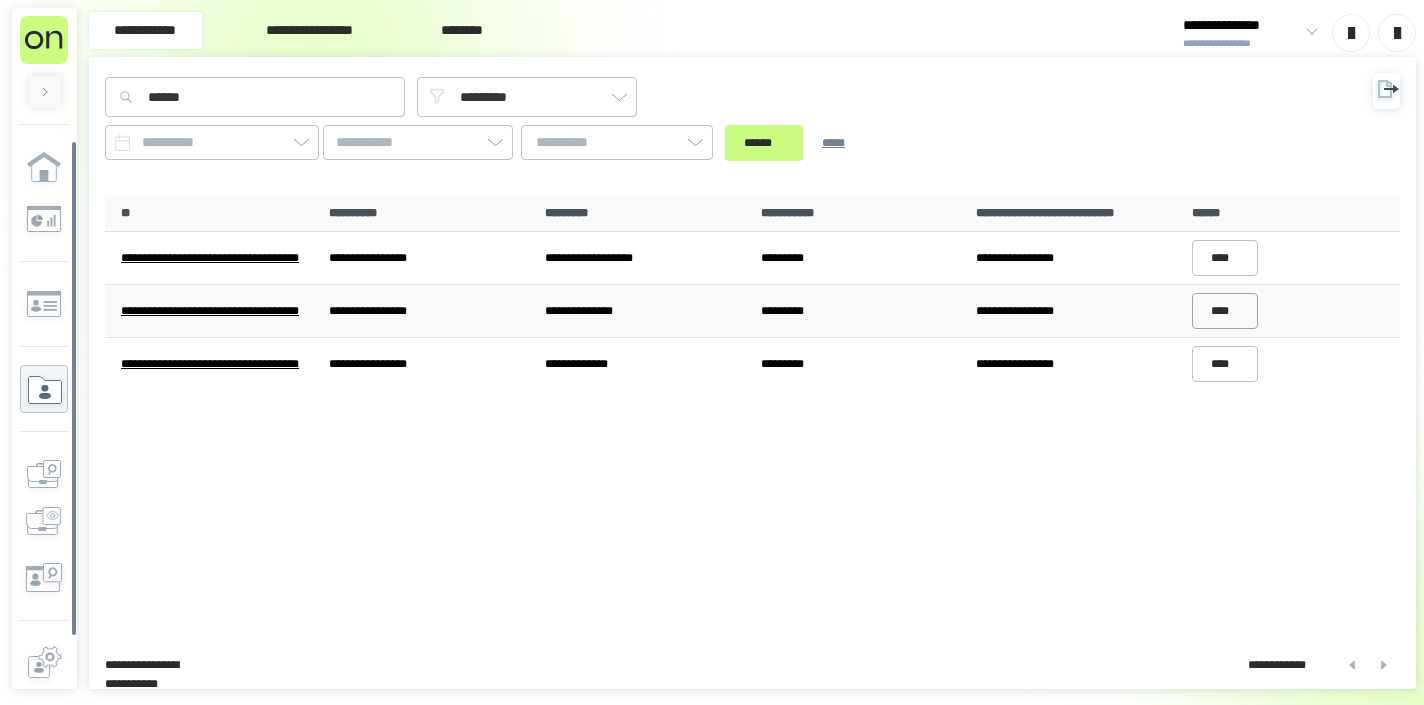click on "****" at bounding box center [1225, 311] 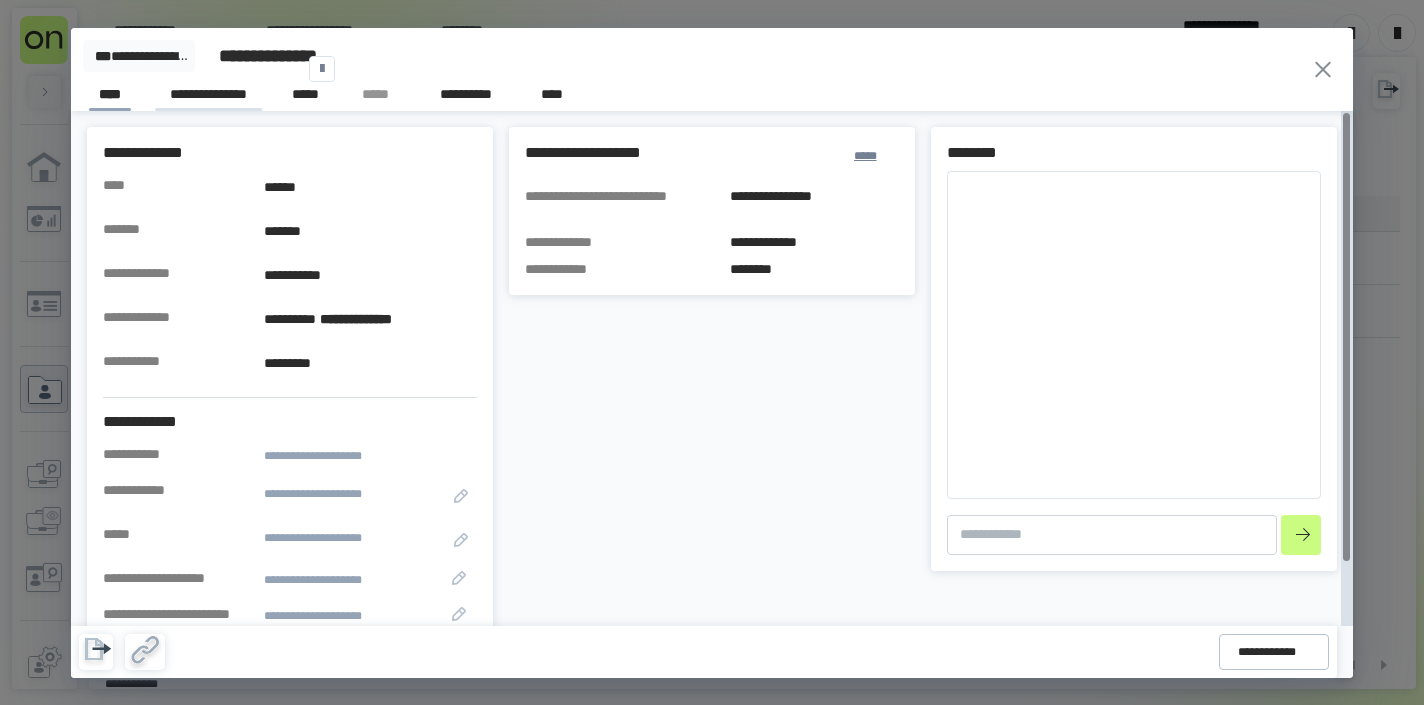 click on "**********" at bounding box center (208, 97) 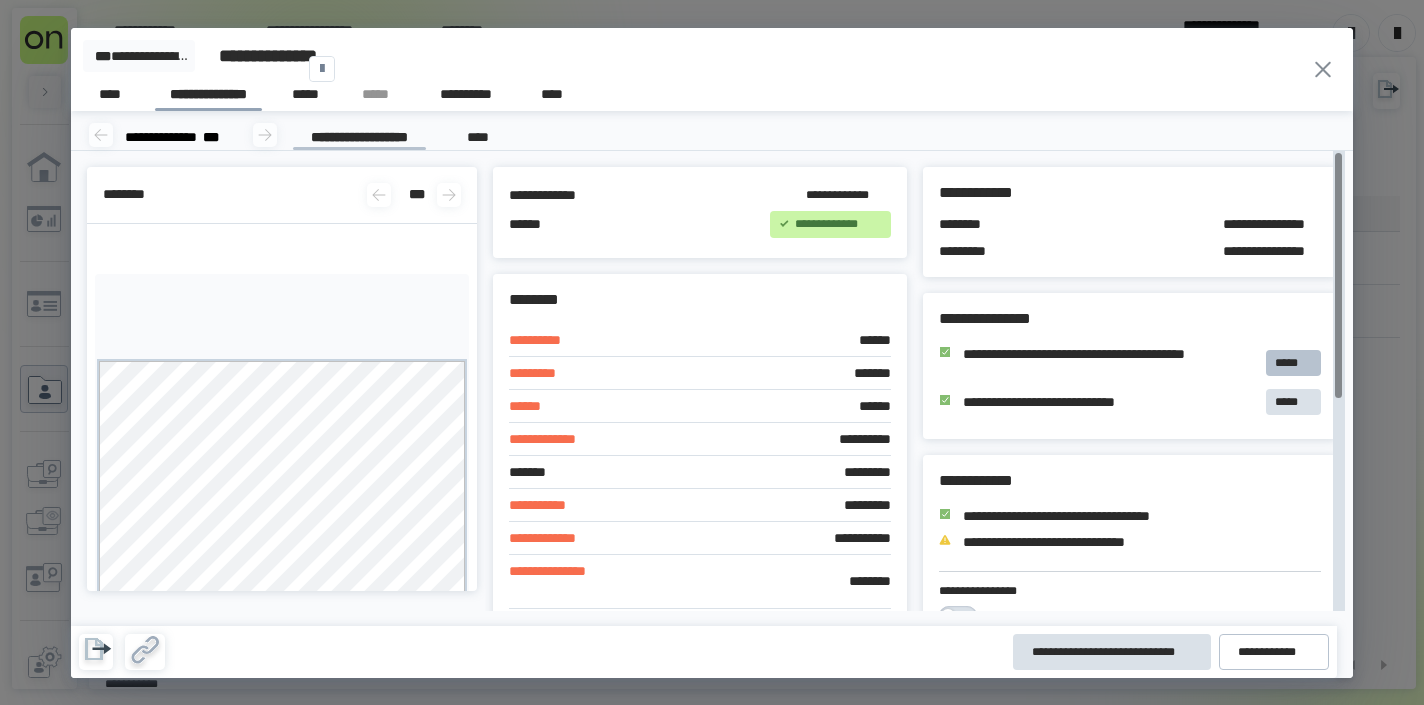 click on "*****" at bounding box center [1293, 363] 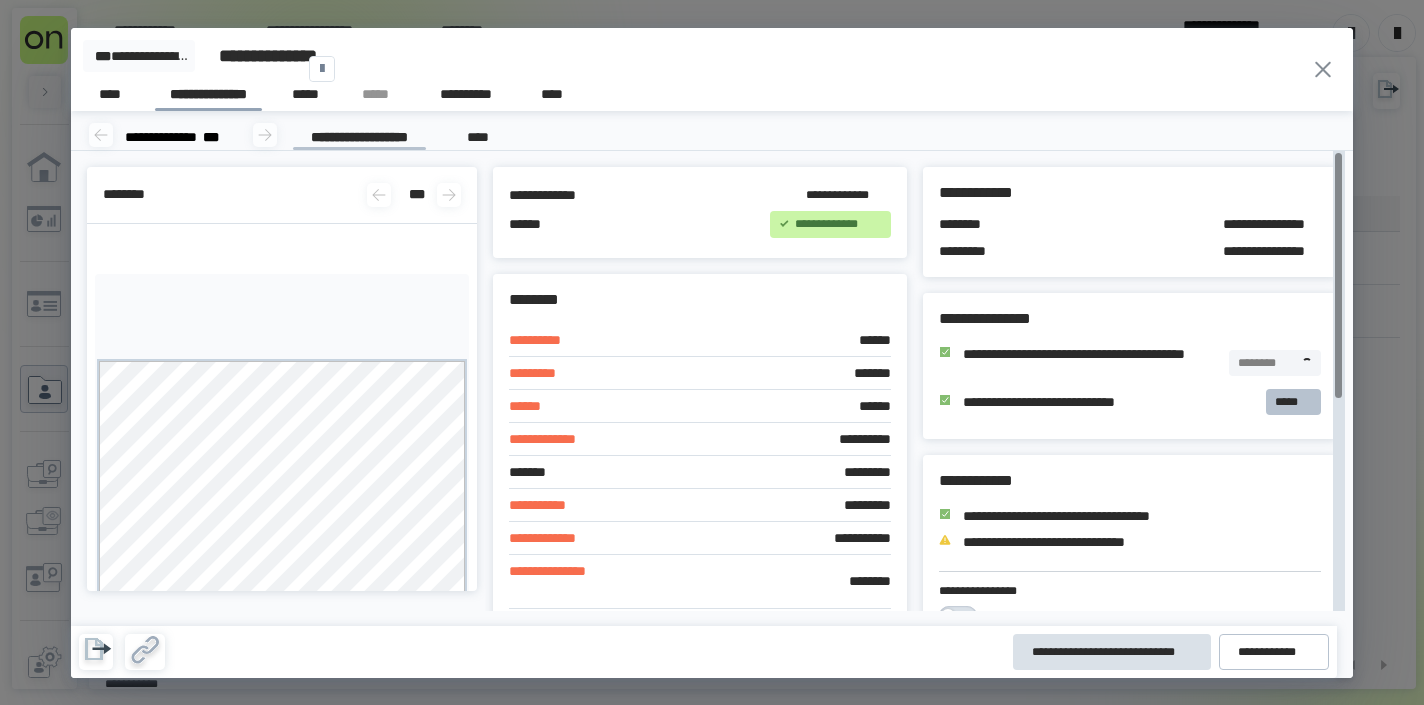 click on "*****" at bounding box center (1293, 402) 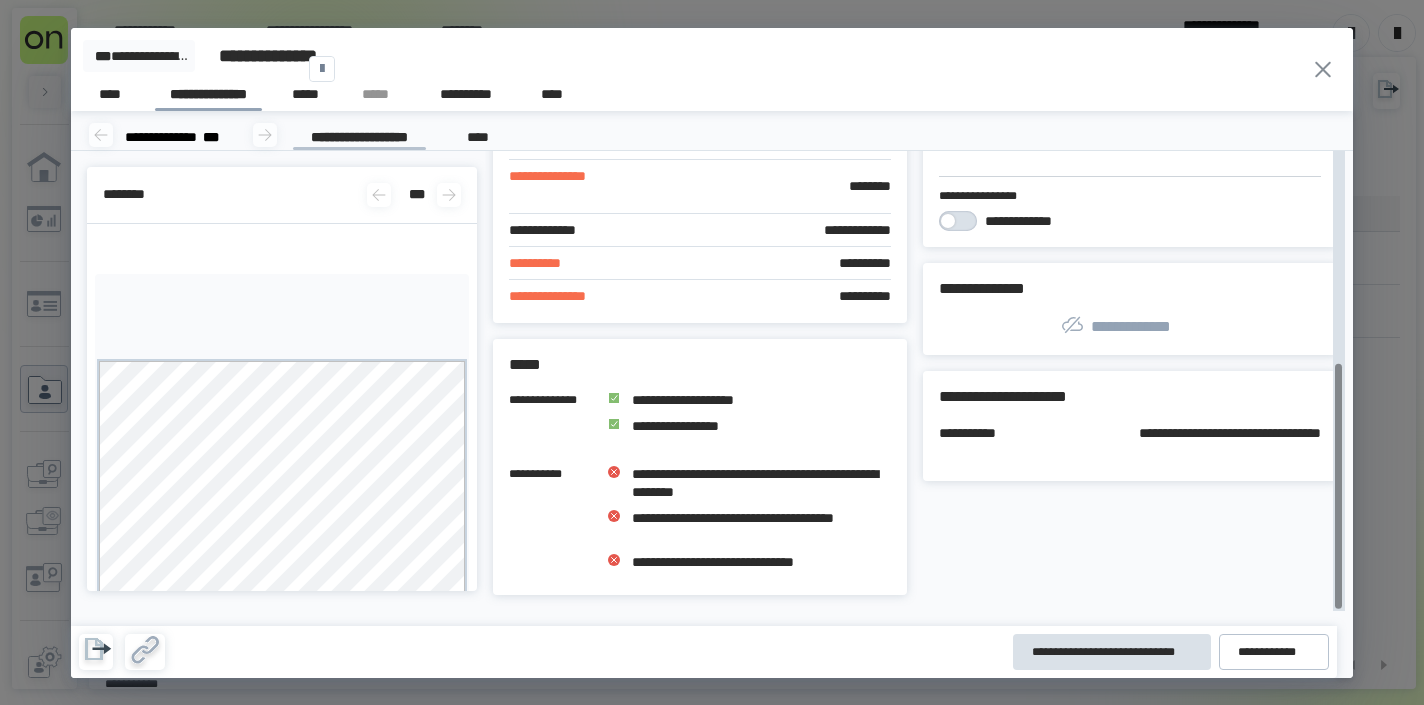 scroll, scrollTop: 395, scrollLeft: 0, axis: vertical 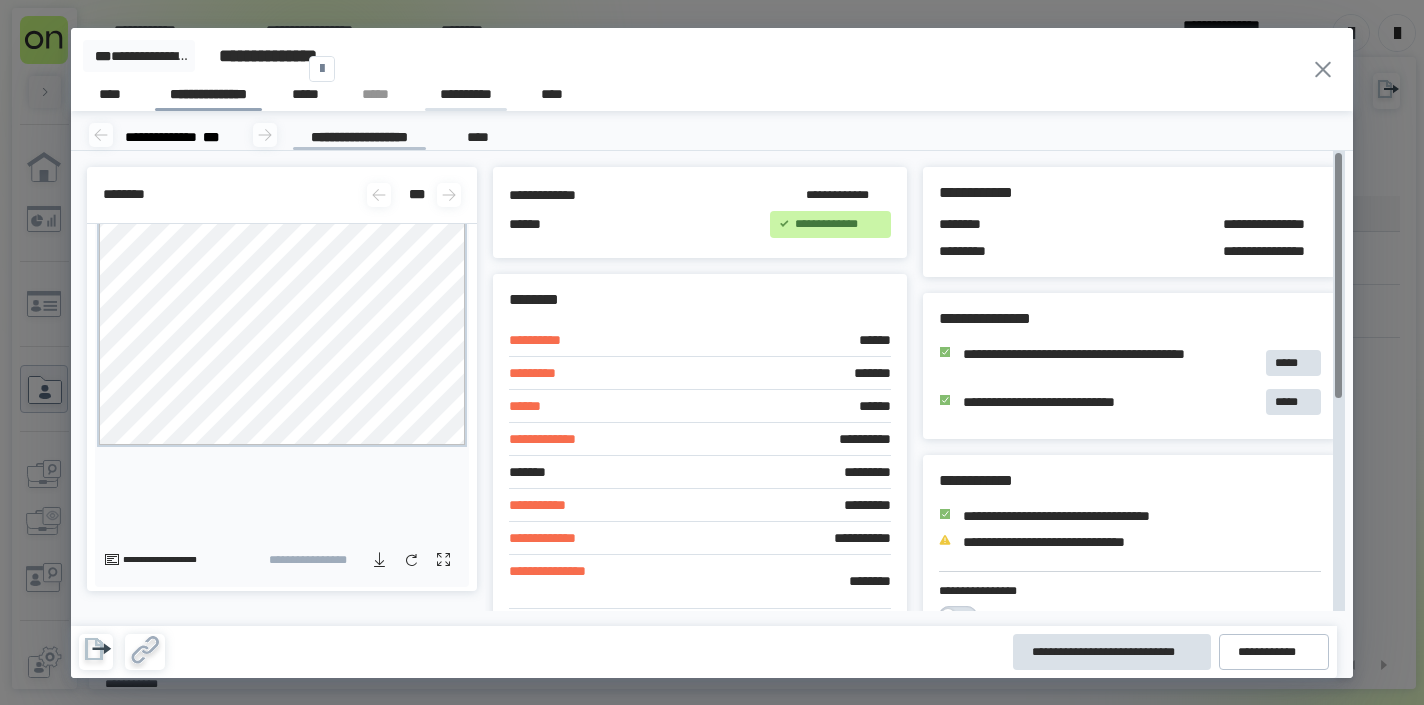 click on "**********" at bounding box center [466, 97] 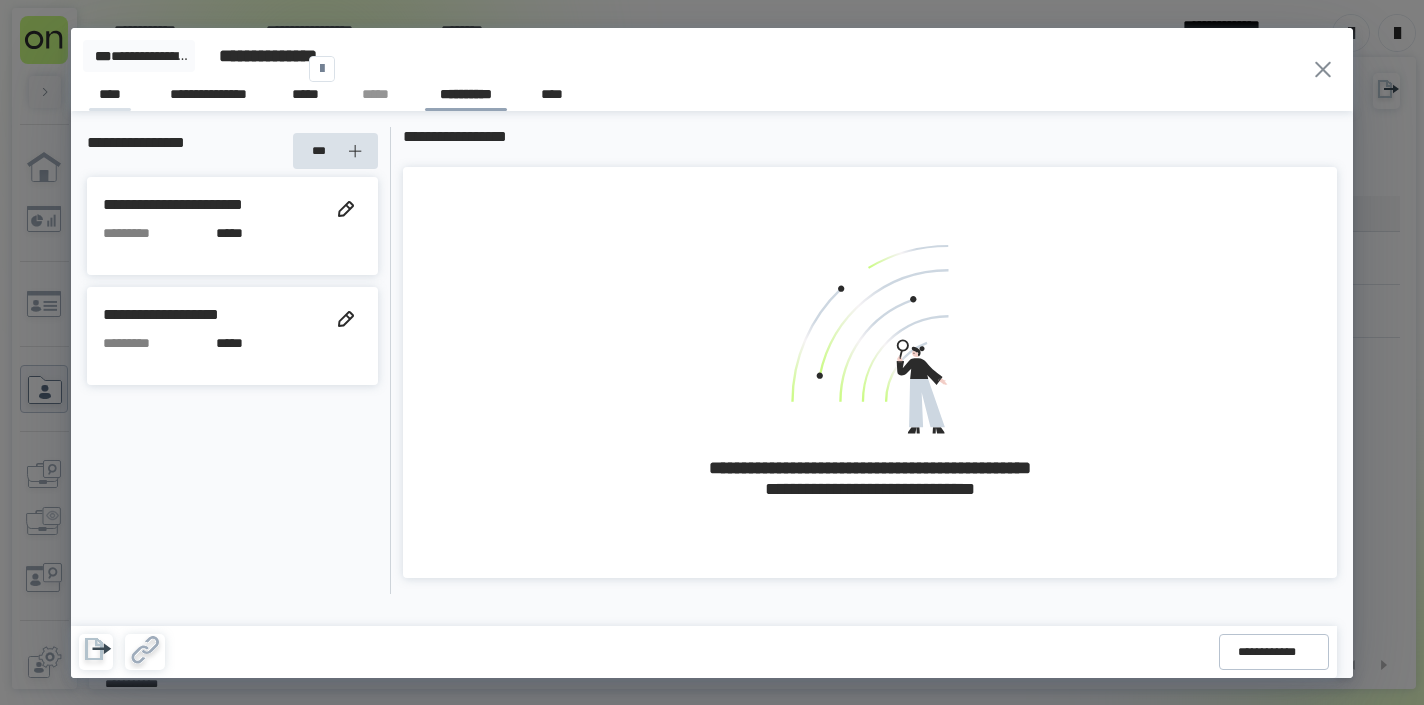click on "****" at bounding box center (110, 97) 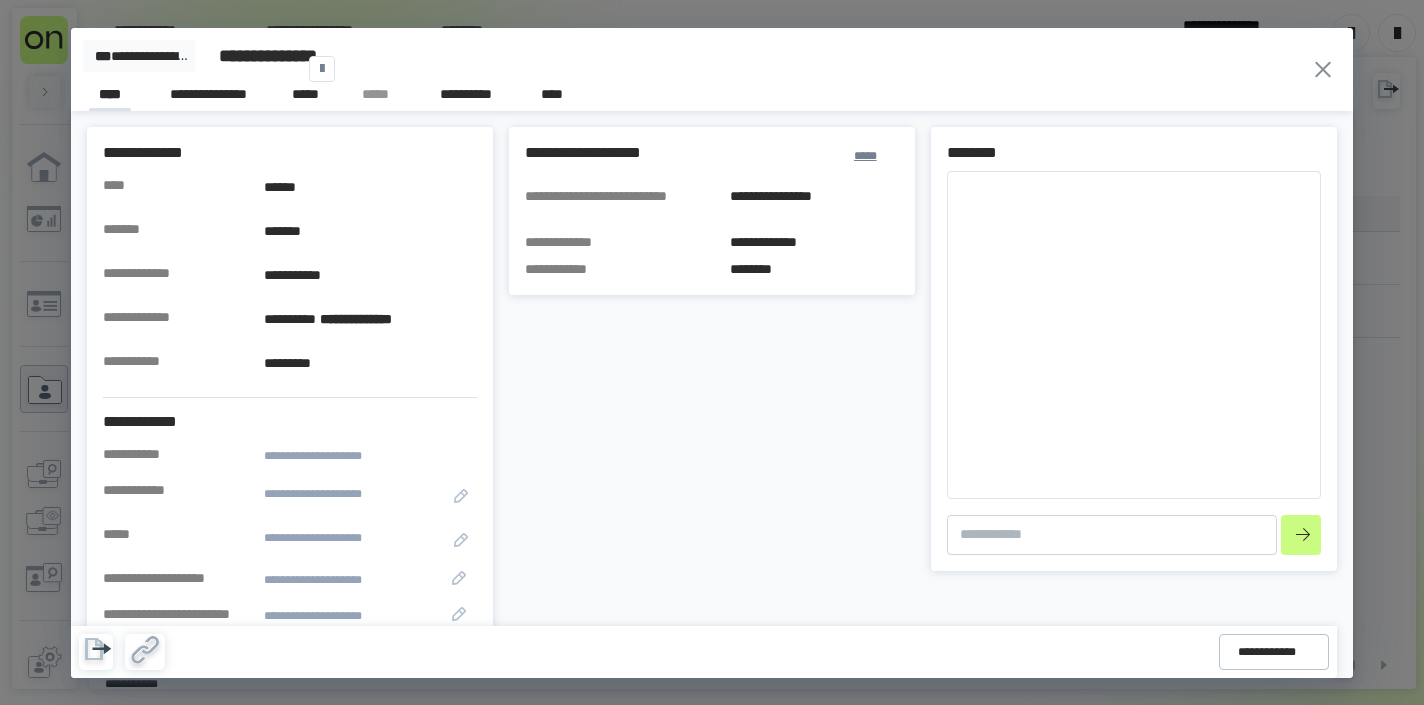 type on "*" 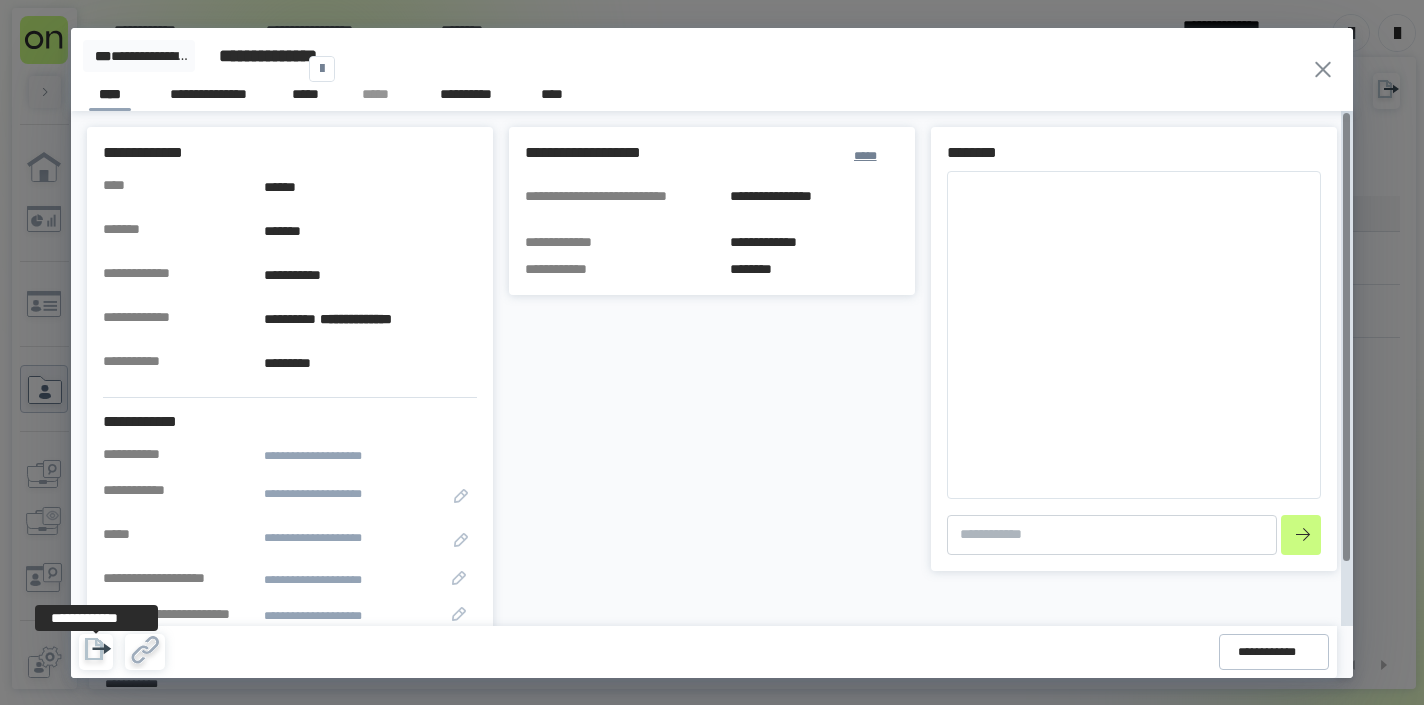 click 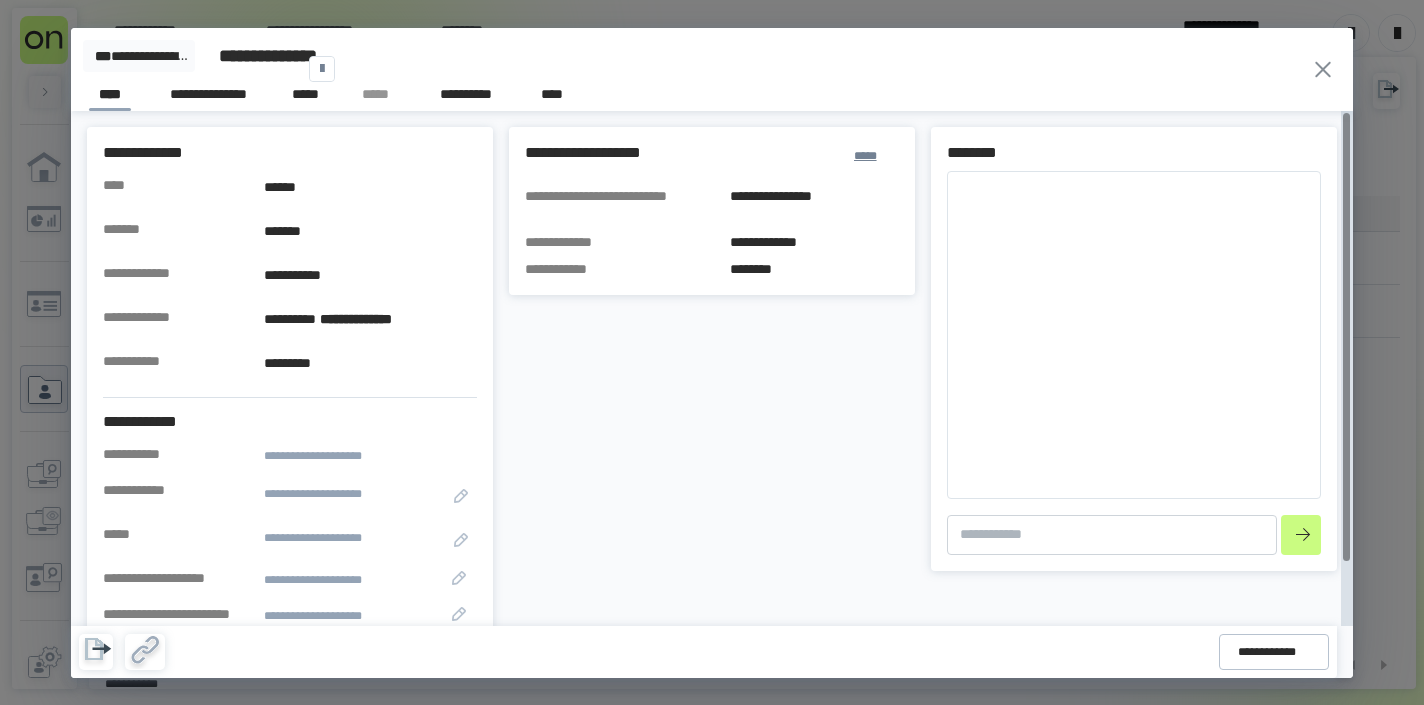 click at bounding box center (322, 69) 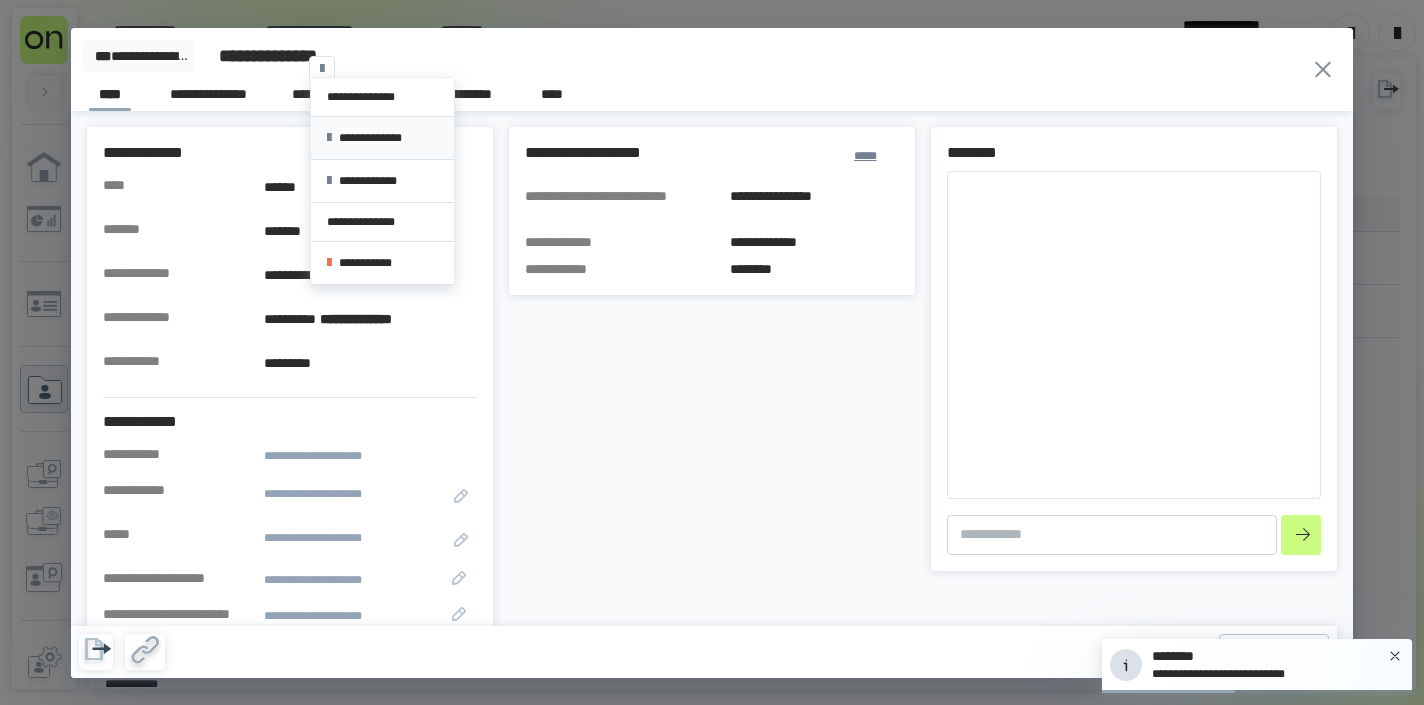 click on "**********" at bounding box center [382, 138] 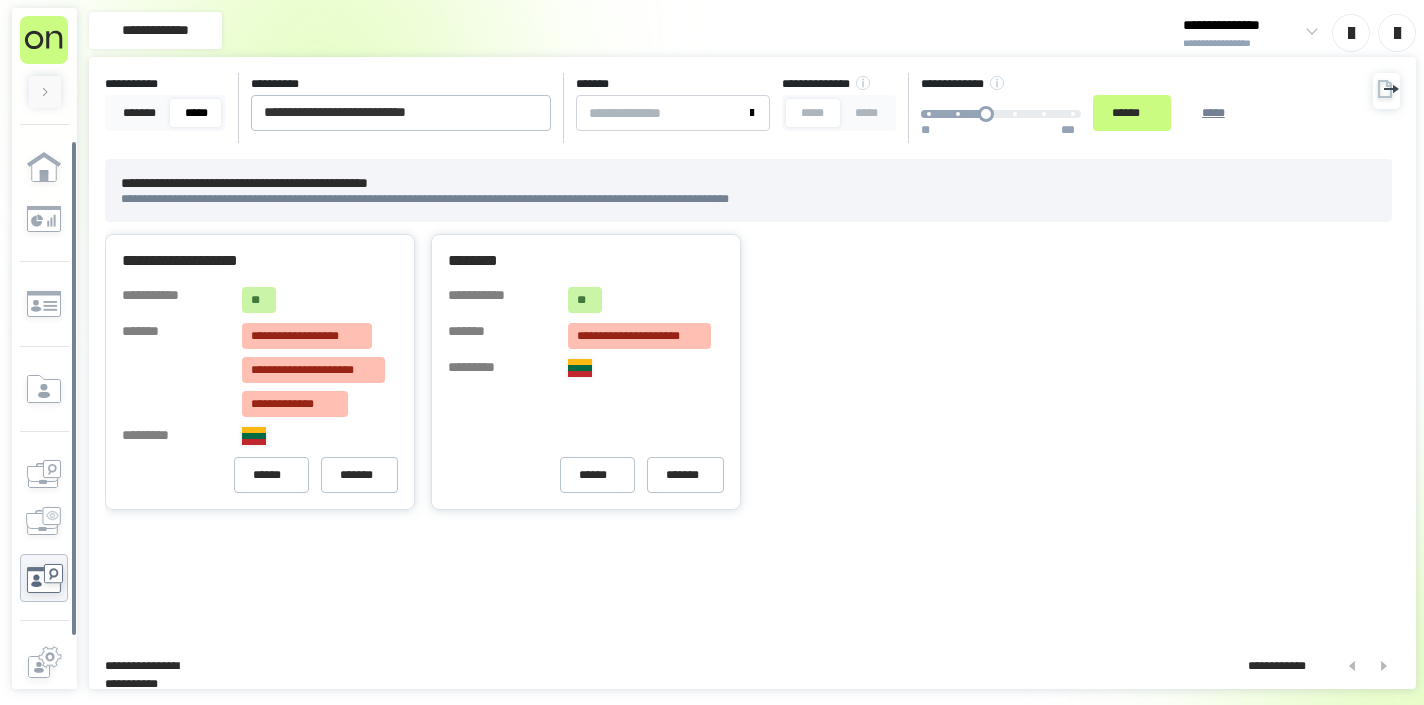 scroll, scrollTop: 0, scrollLeft: 0, axis: both 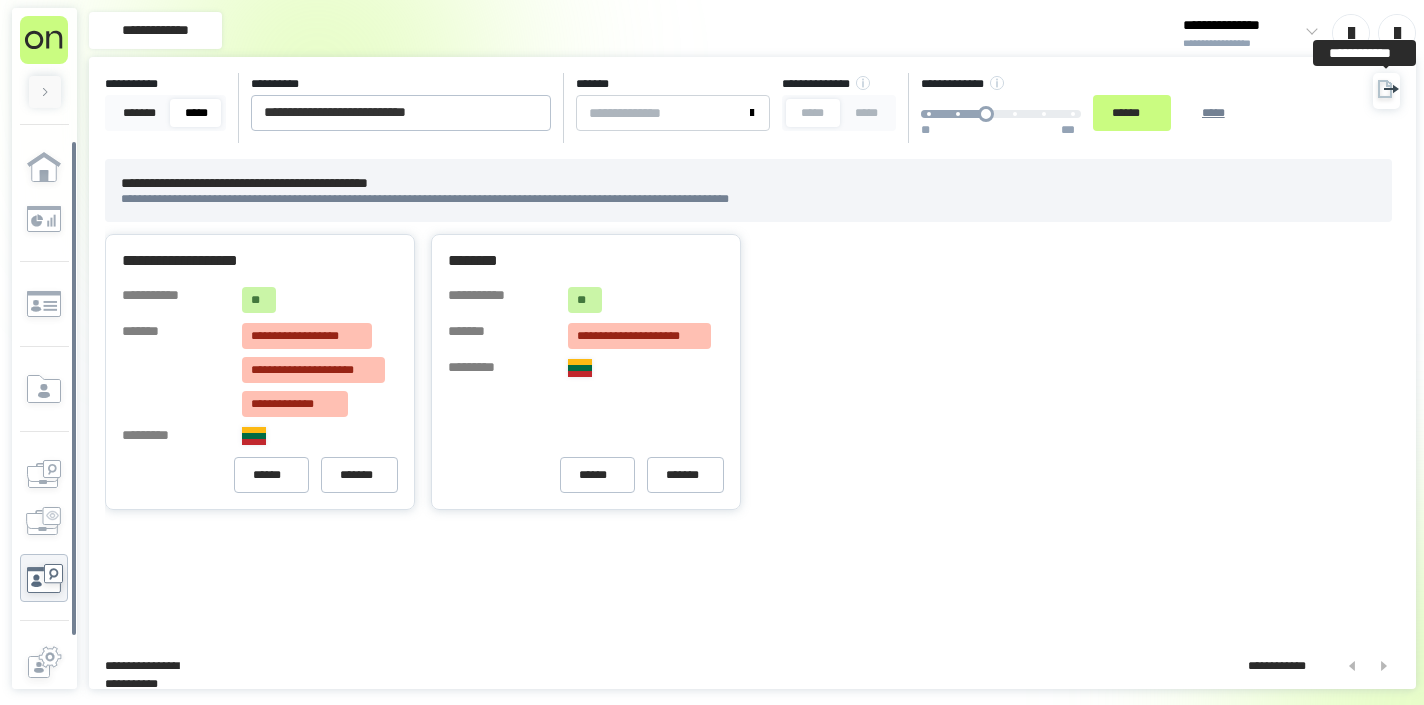 click 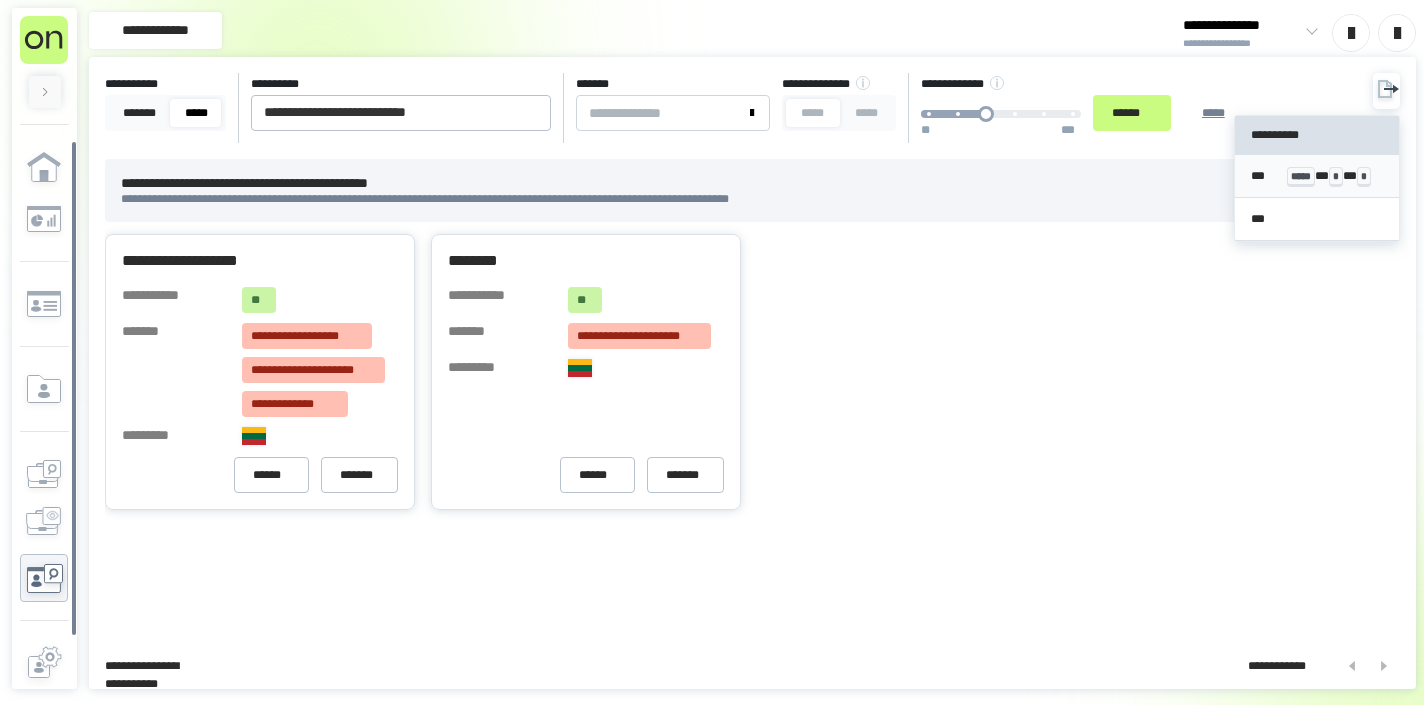 click on "*** ***** * * *   *" at bounding box center (1317, 176) 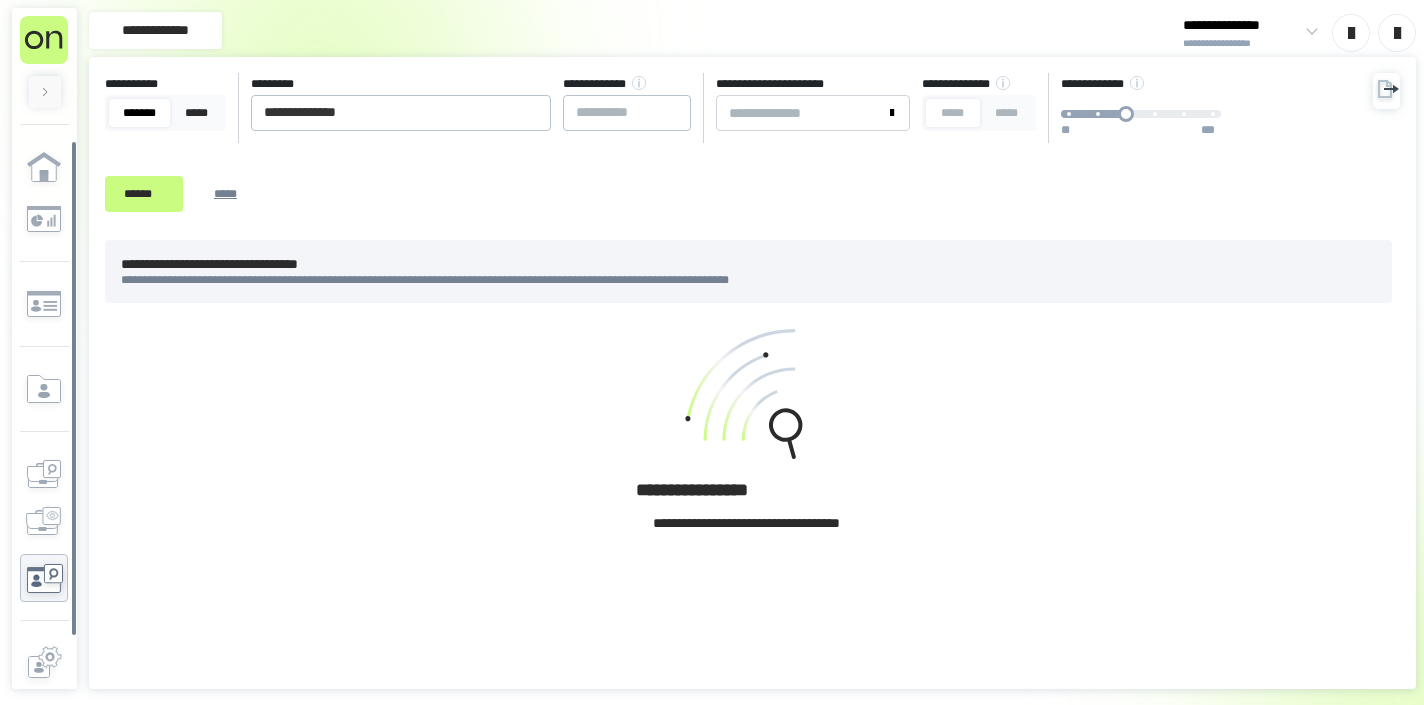 scroll, scrollTop: 0, scrollLeft: 0, axis: both 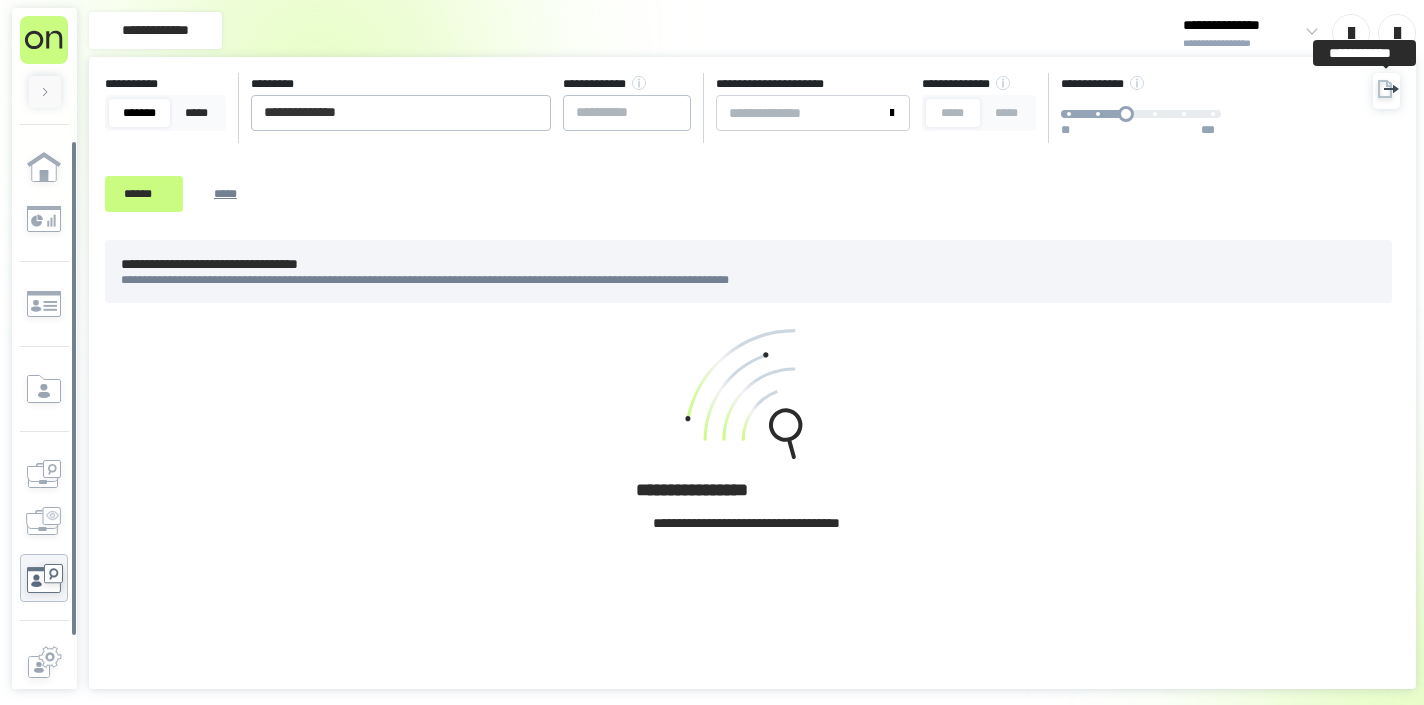 click 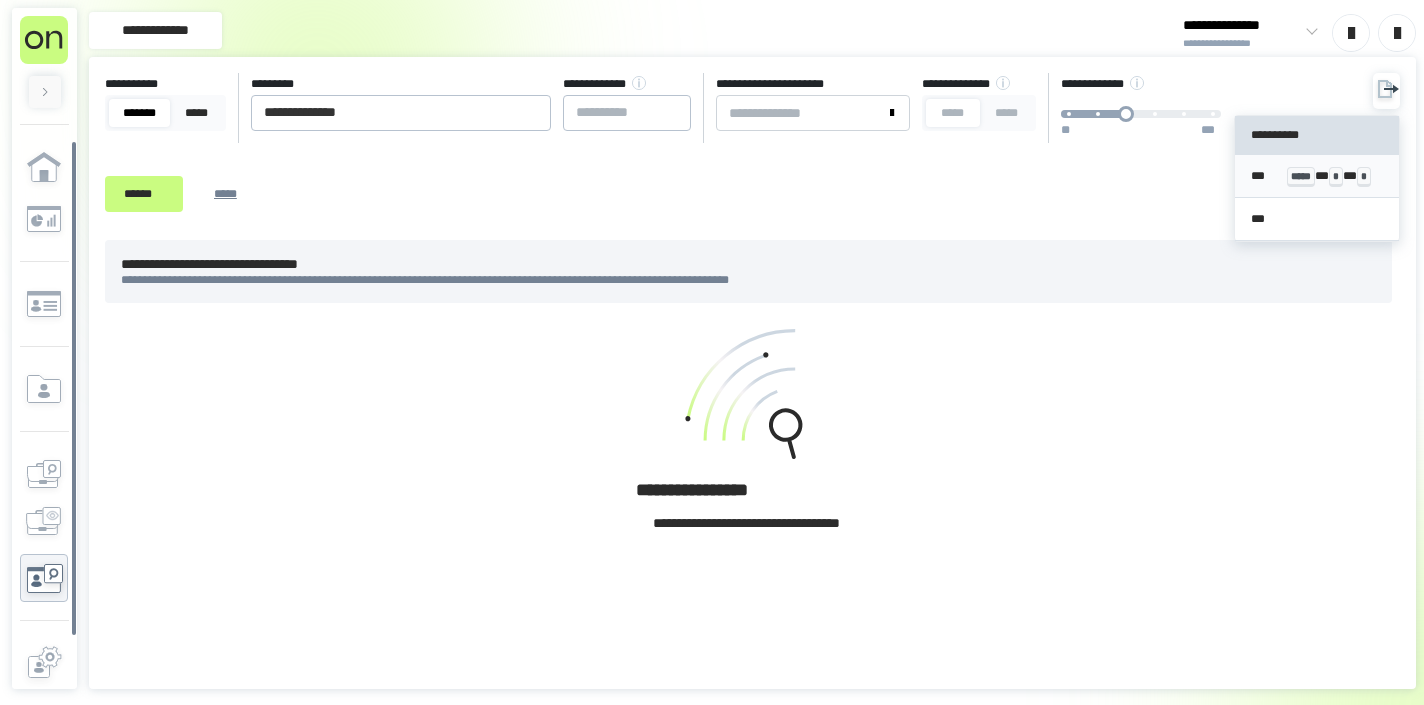 click on "*** ***** * * *   *" at bounding box center (1317, 176) 